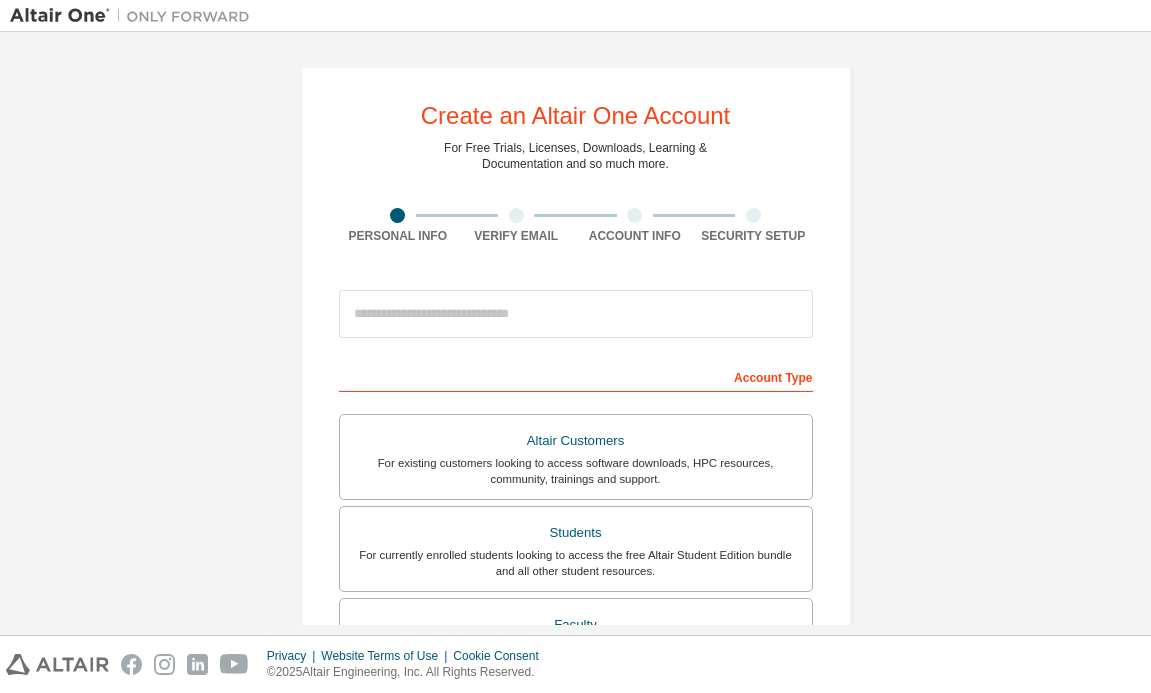 scroll, scrollTop: 0, scrollLeft: 0, axis: both 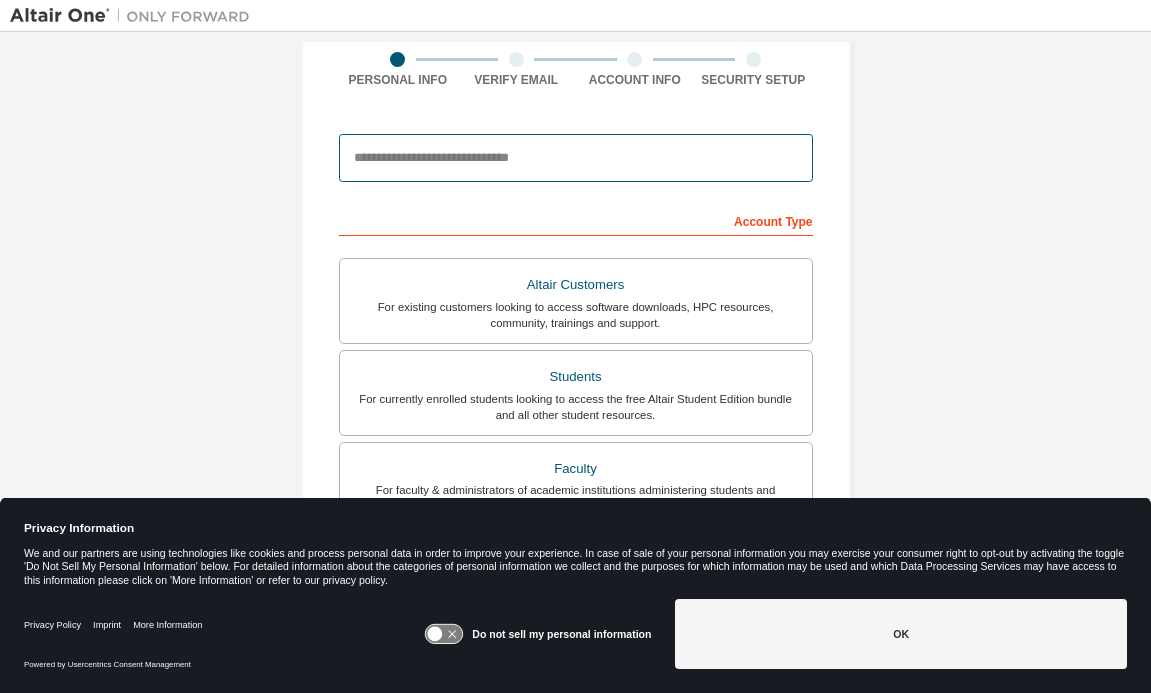 click at bounding box center (576, 158) 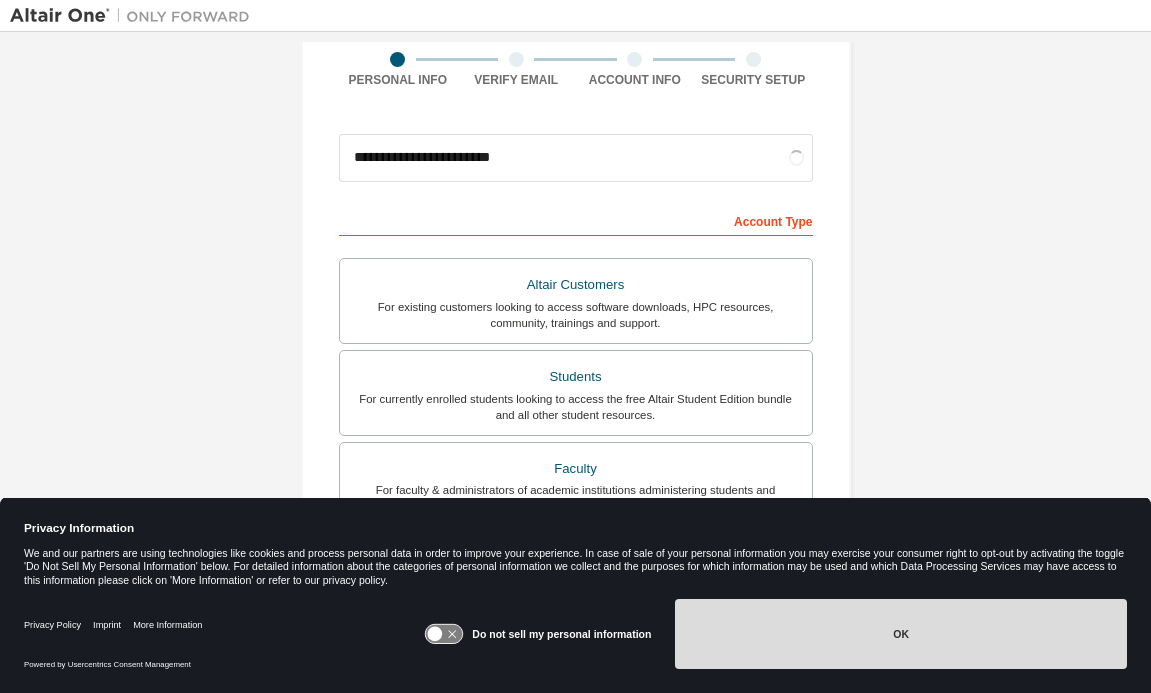 click on "OK" at bounding box center (901, 634) 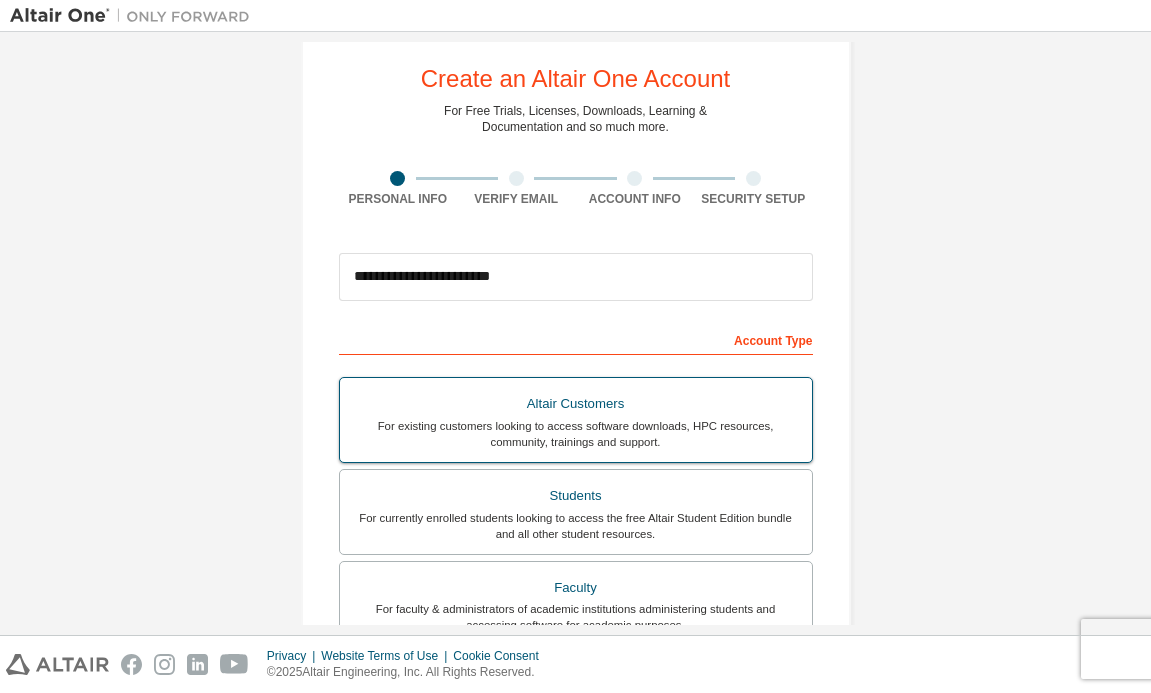 scroll, scrollTop: 18, scrollLeft: 0, axis: vertical 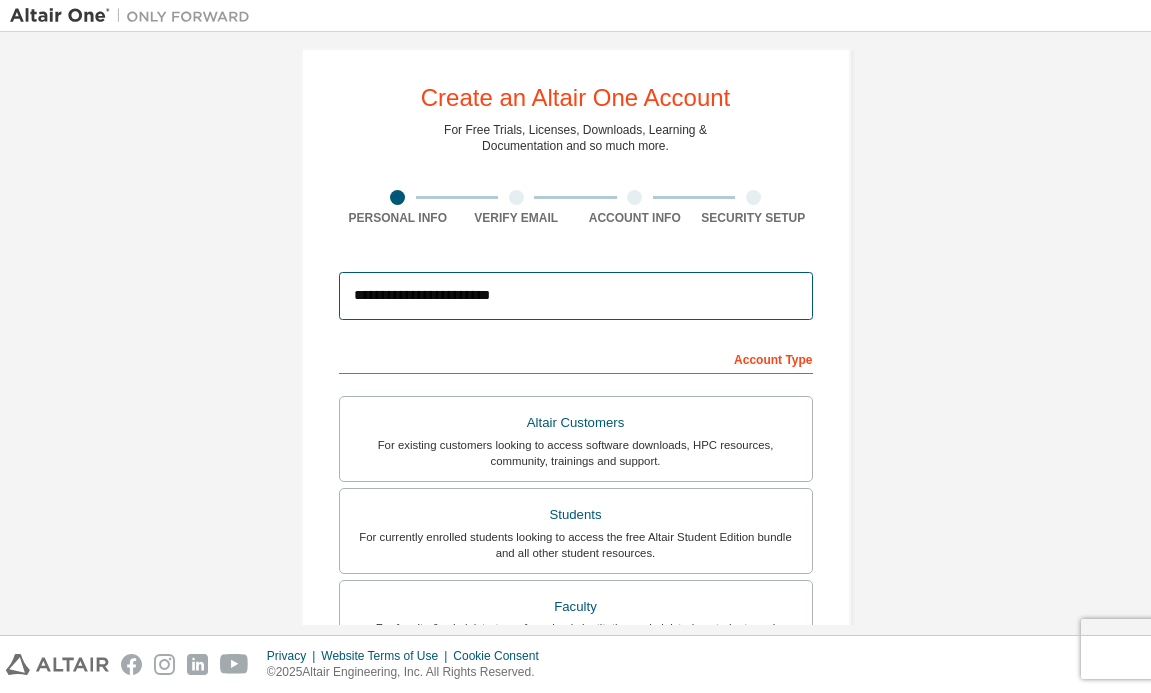 click on "**********" at bounding box center (576, 296) 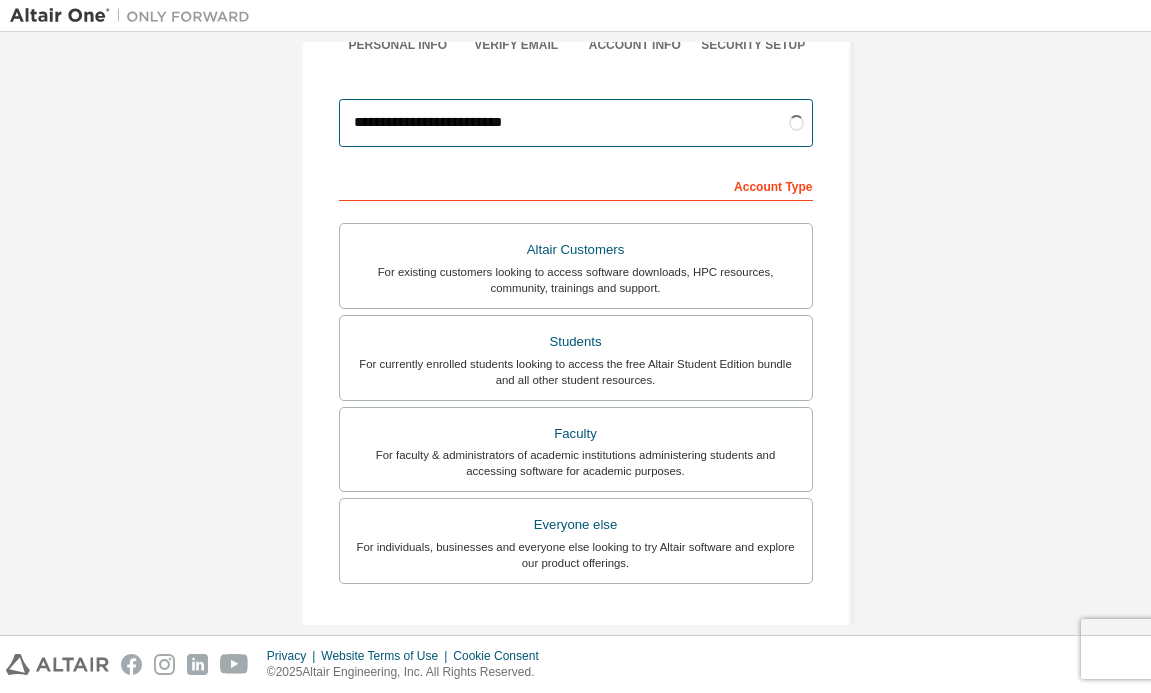 scroll, scrollTop: 206, scrollLeft: 0, axis: vertical 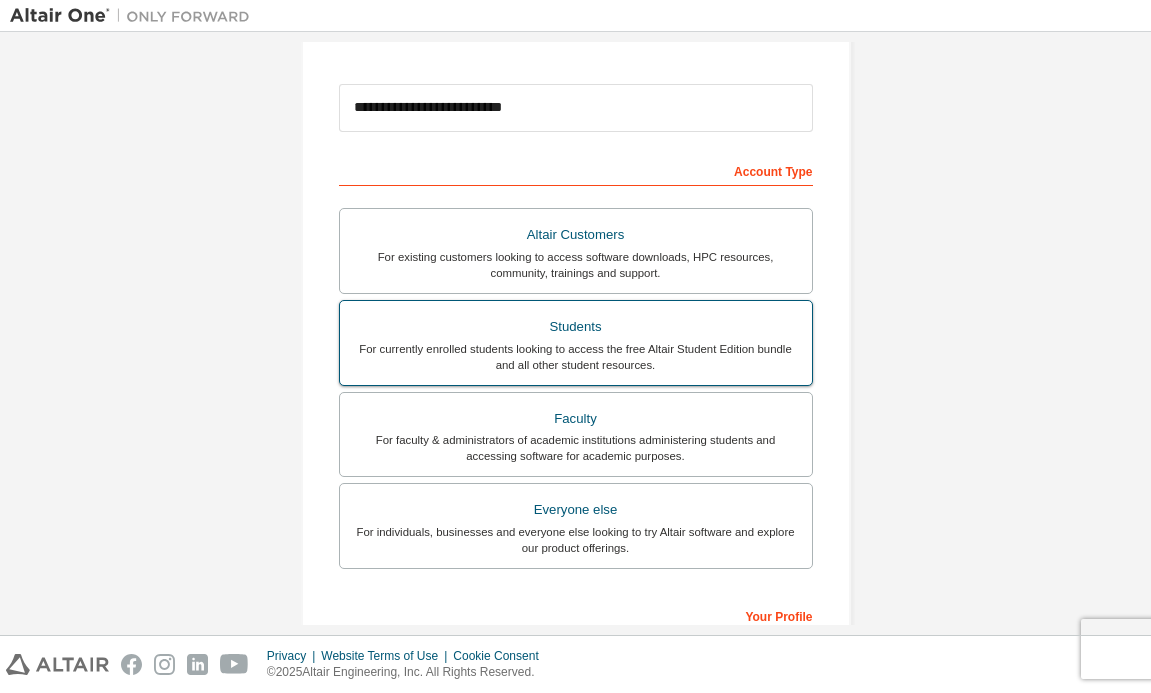 click on "Students" at bounding box center [576, 327] 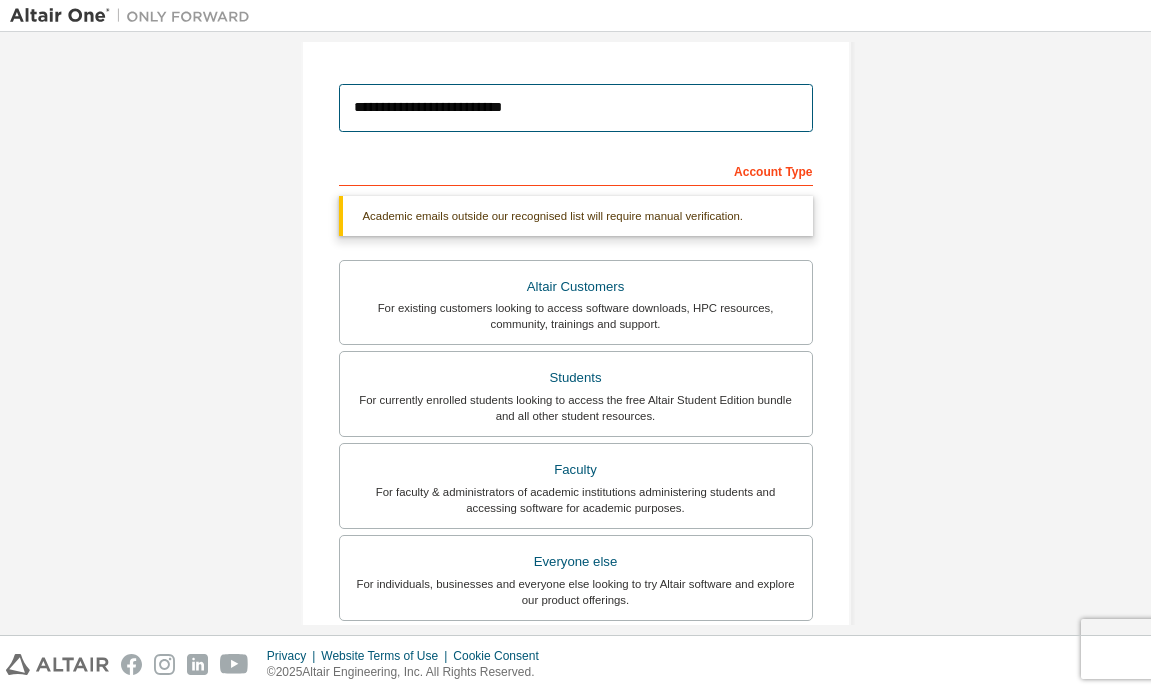 click on "**********" at bounding box center (576, 108) 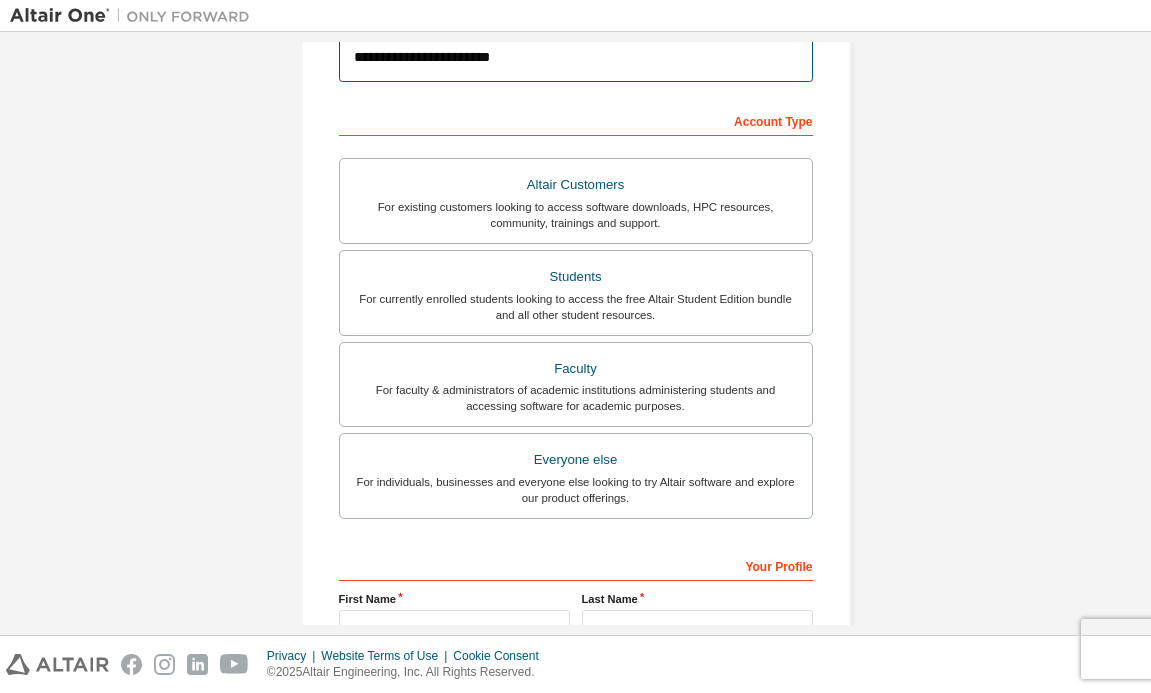 scroll, scrollTop: 476, scrollLeft: 0, axis: vertical 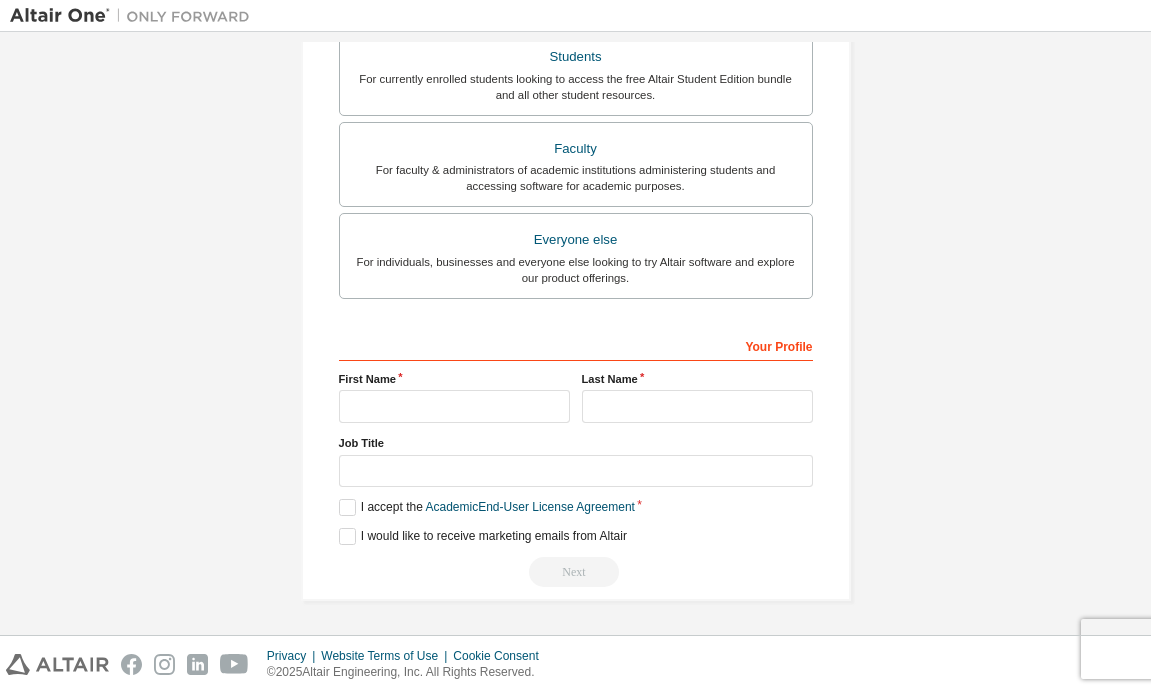 type on "**********" 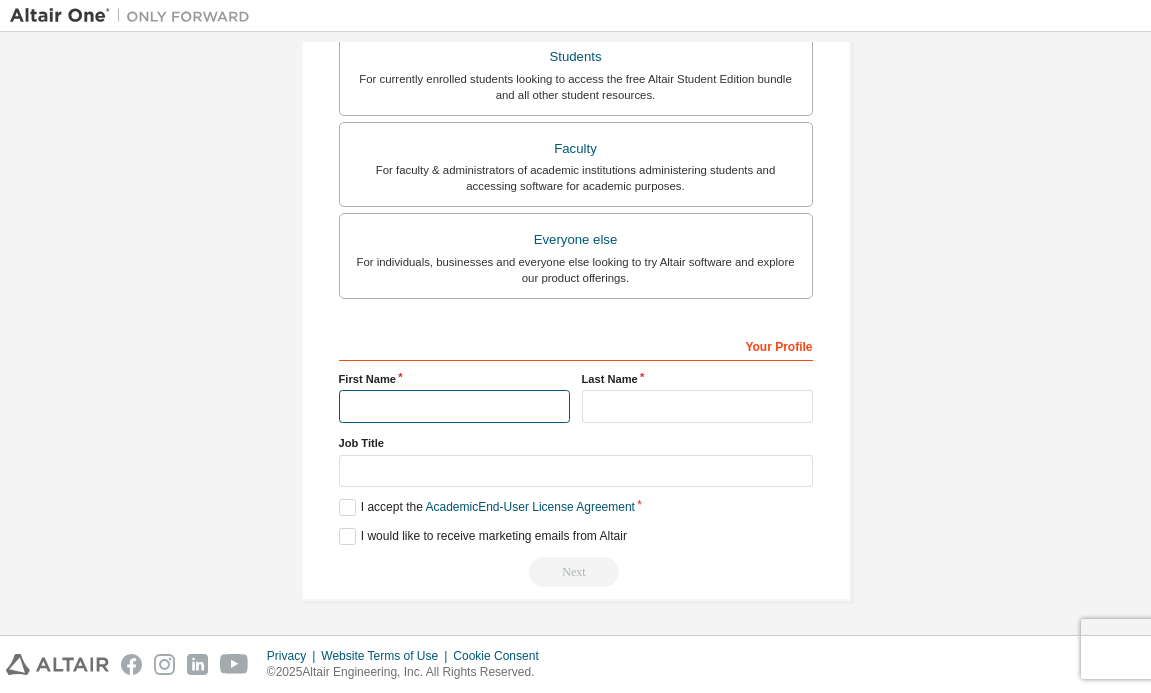 click at bounding box center (454, 406) 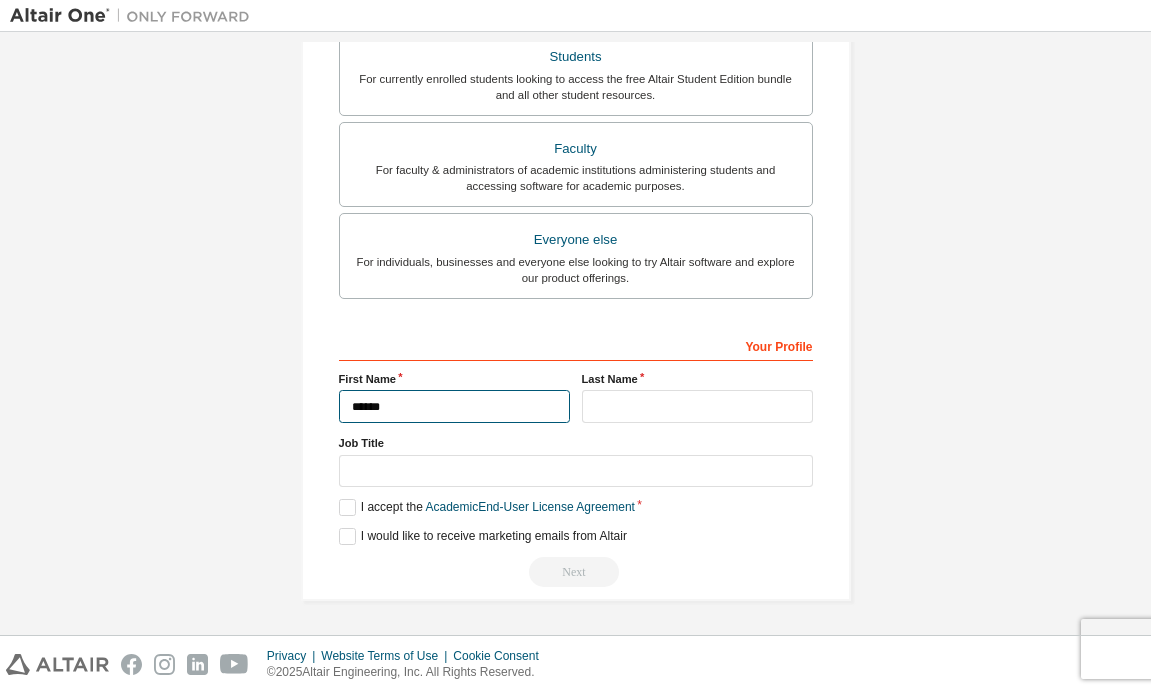 type on "******" 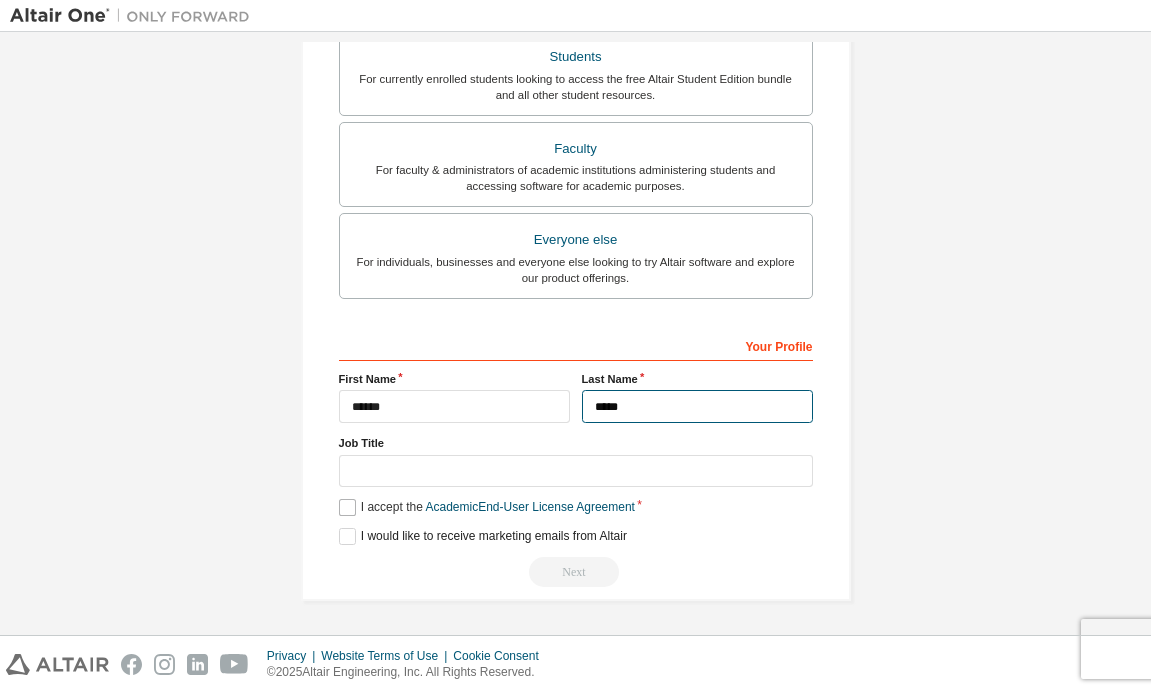 type on "*****" 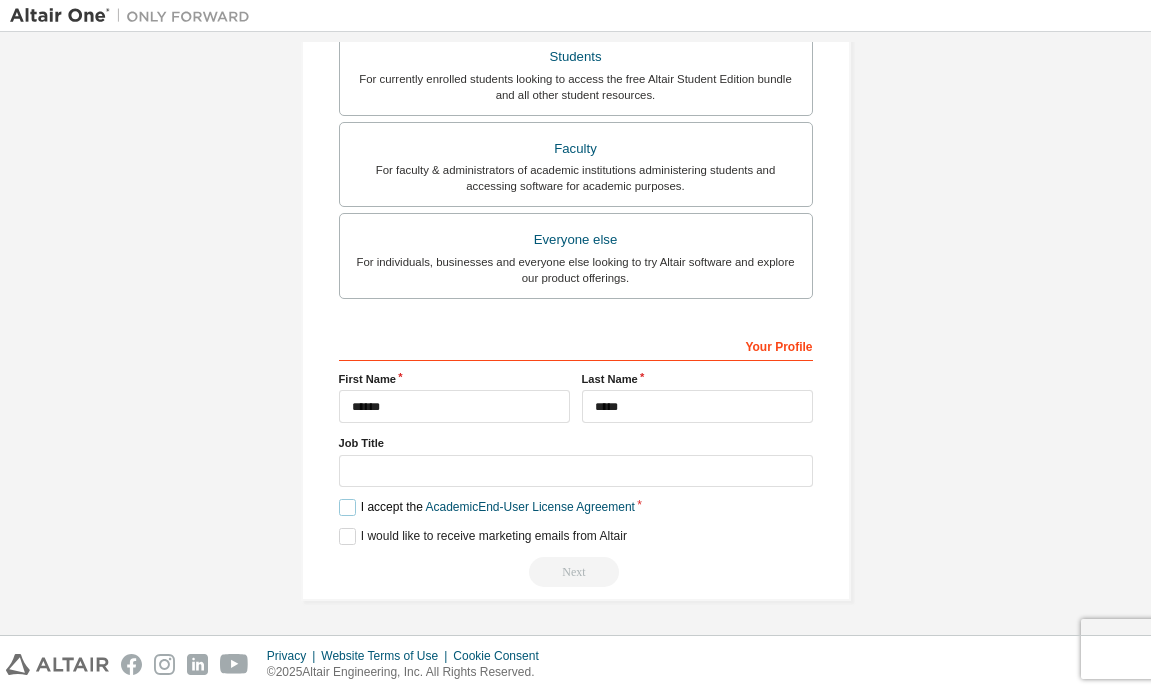 click on "I accept the   Academic   End-User License Agreement" at bounding box center (487, 507) 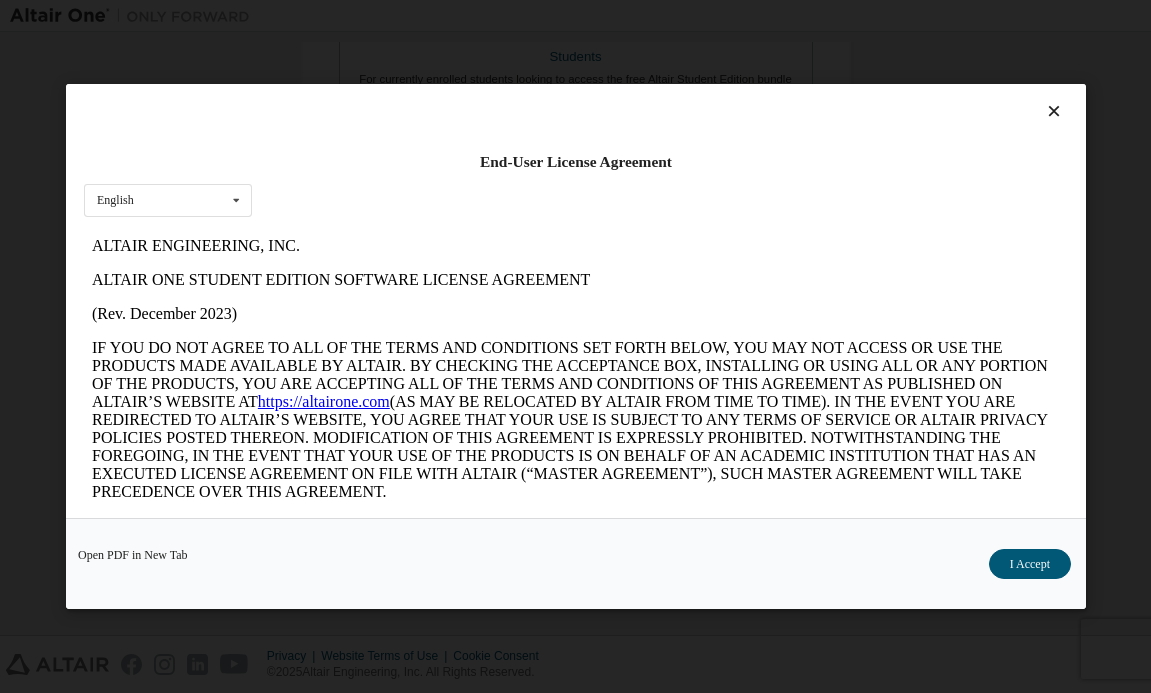 scroll, scrollTop: 0, scrollLeft: 0, axis: both 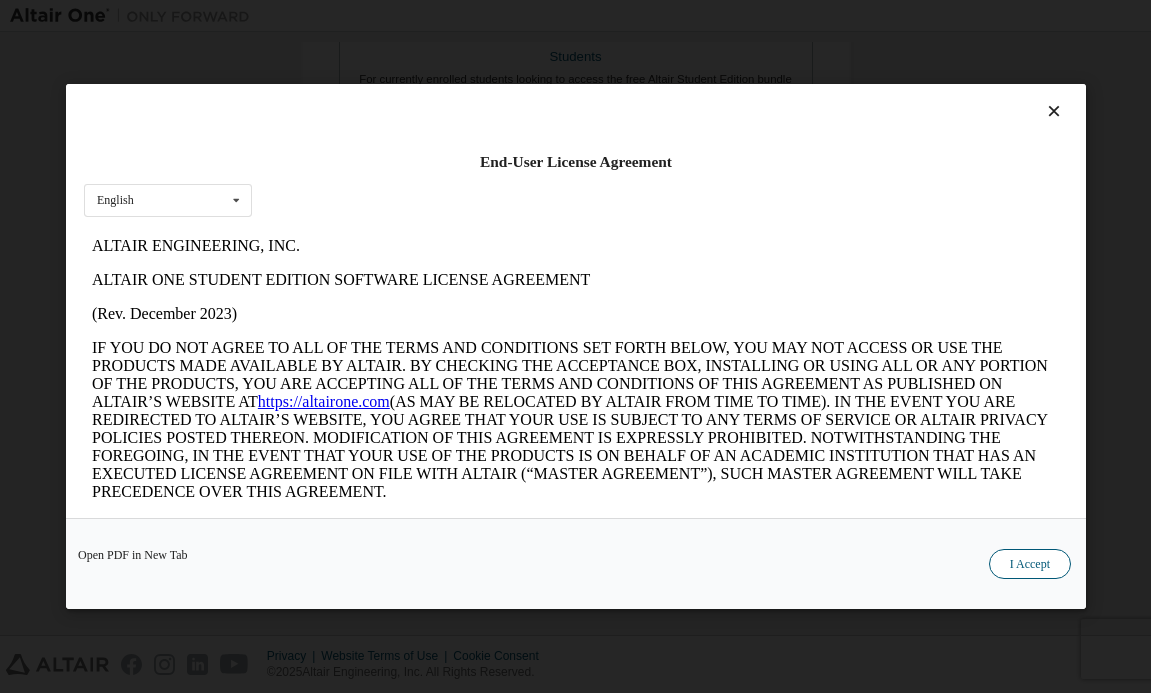 click on "I Accept" at bounding box center (1029, 564) 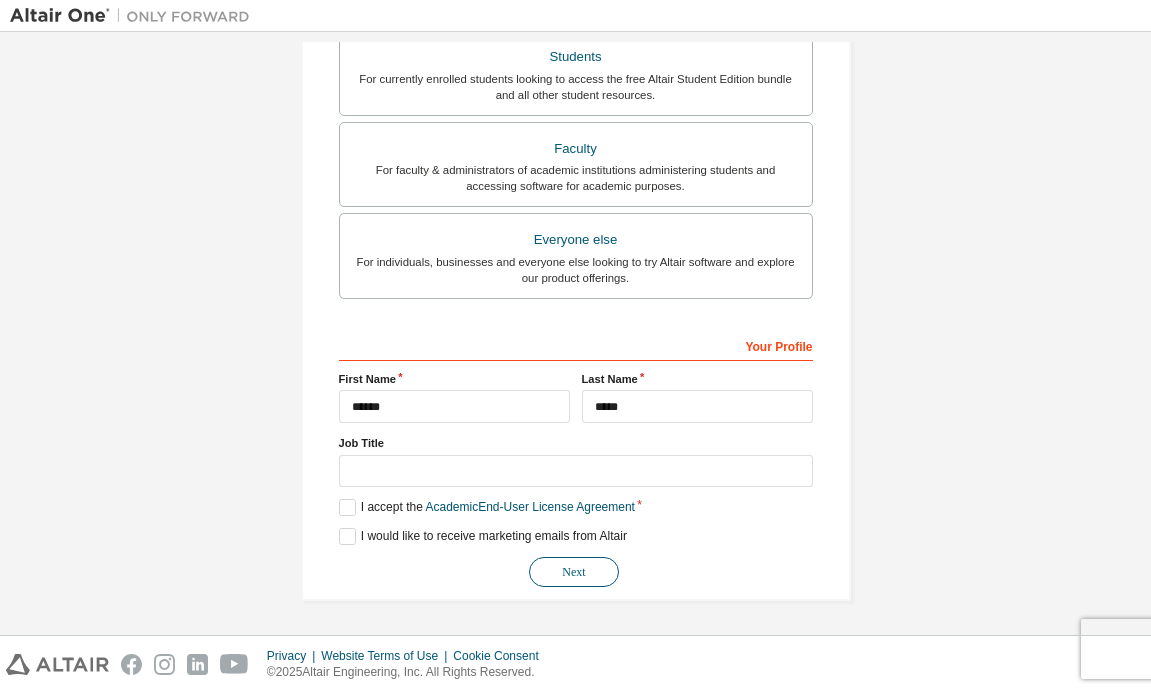 click on "Next" at bounding box center (574, 572) 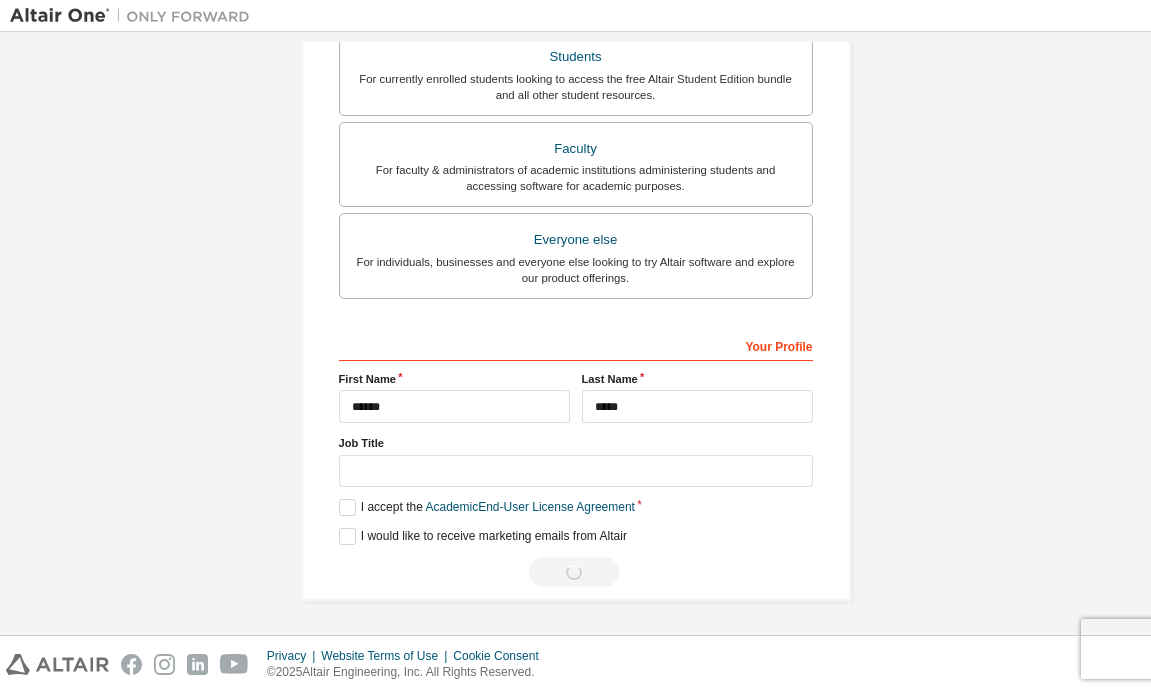 scroll, scrollTop: 0, scrollLeft: 0, axis: both 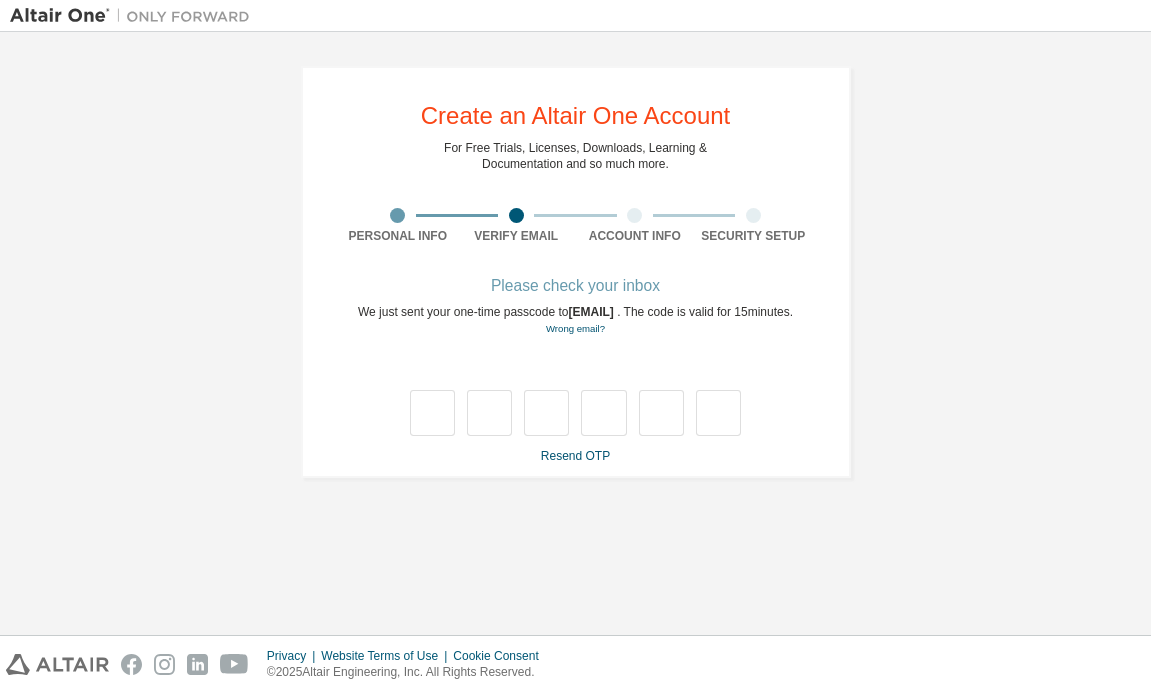 type on "*" 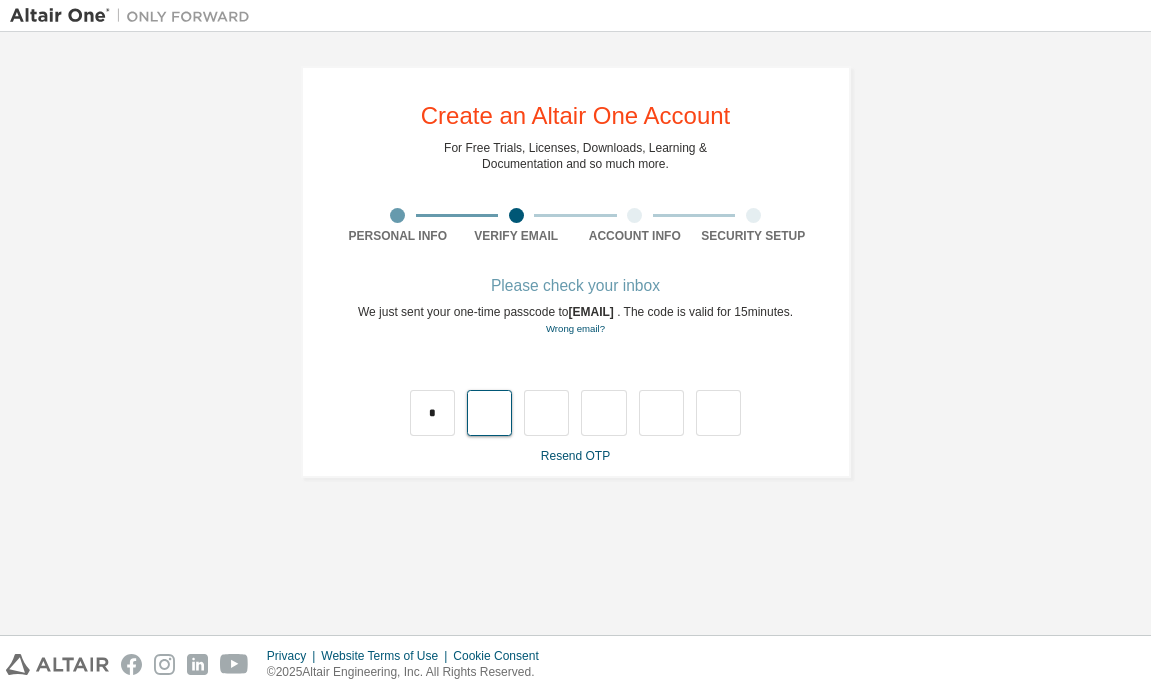 type on "*" 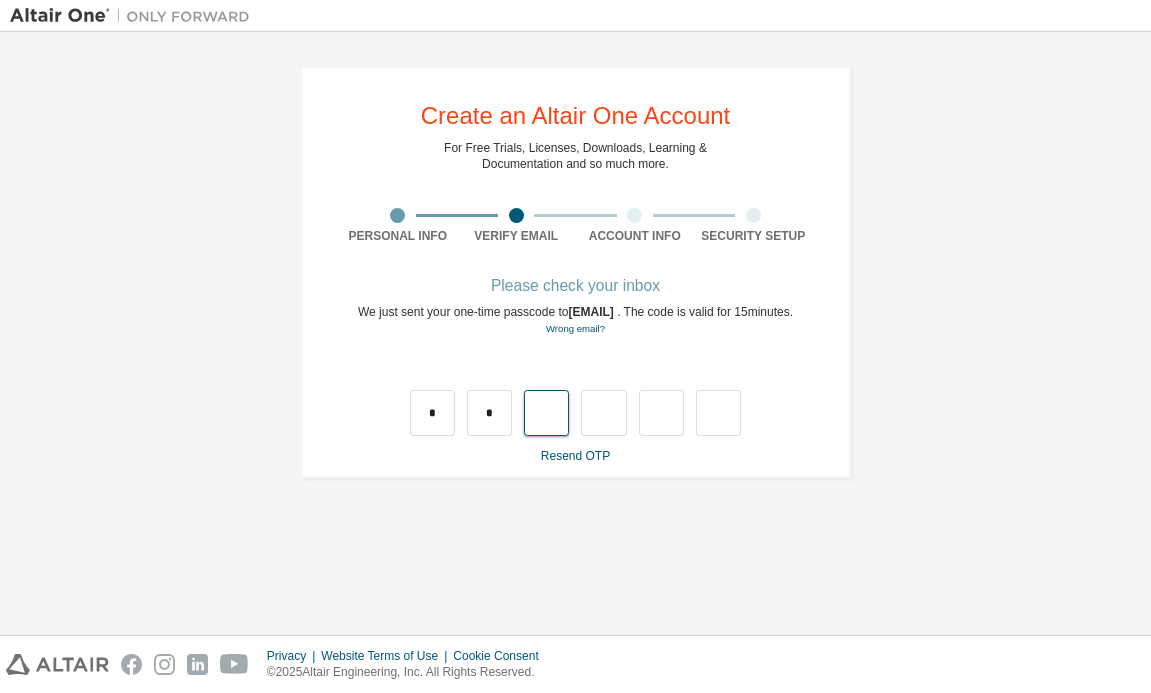 type on "*" 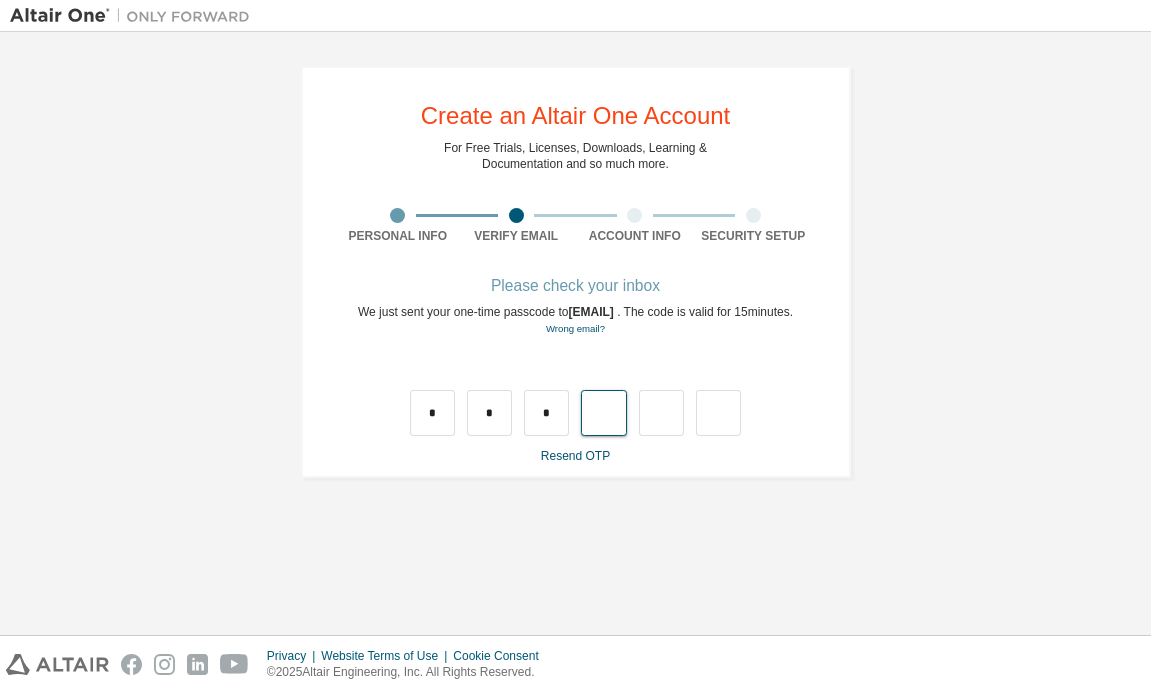 type on "*" 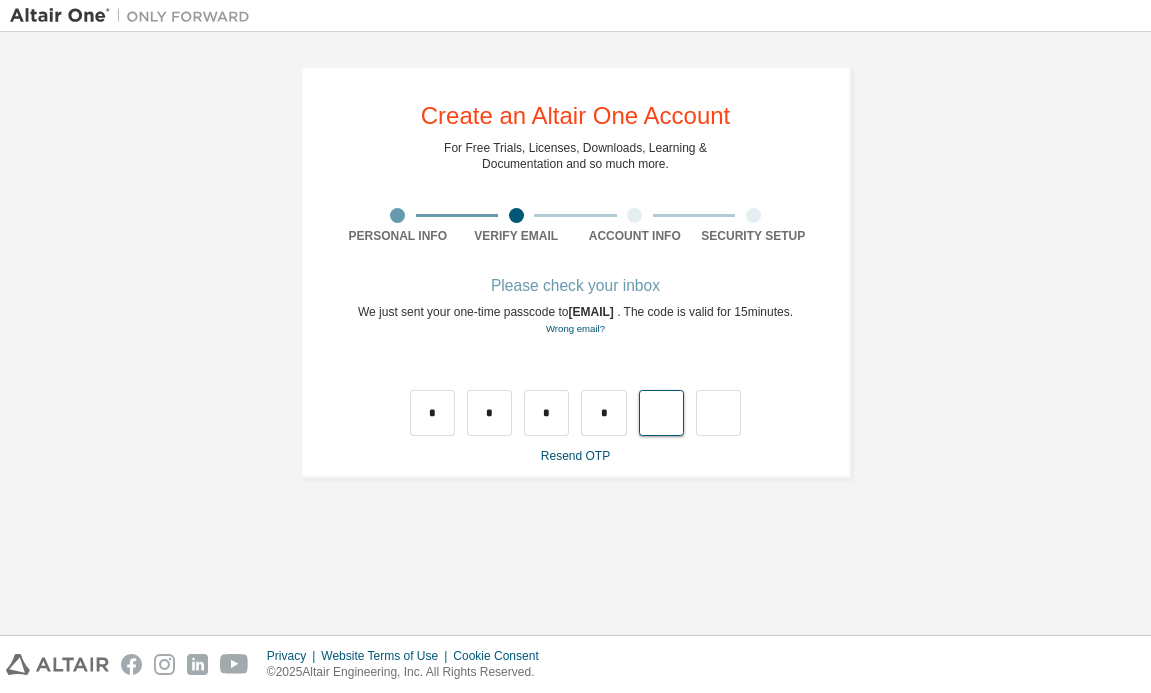 type on "*" 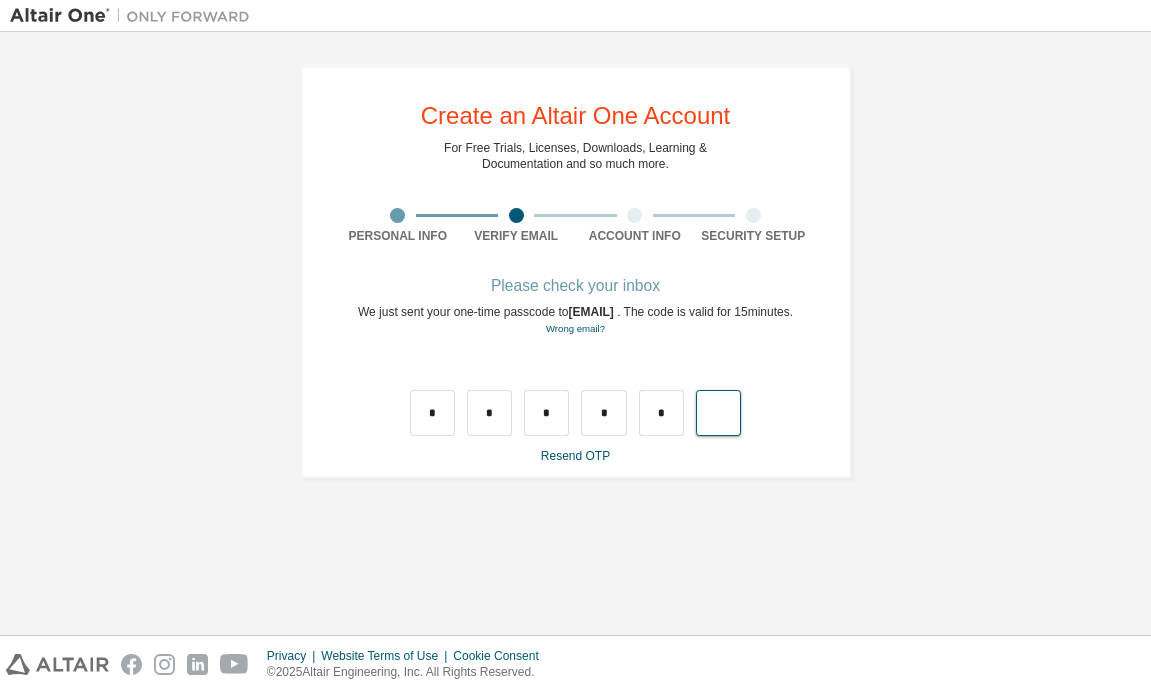 type on "*" 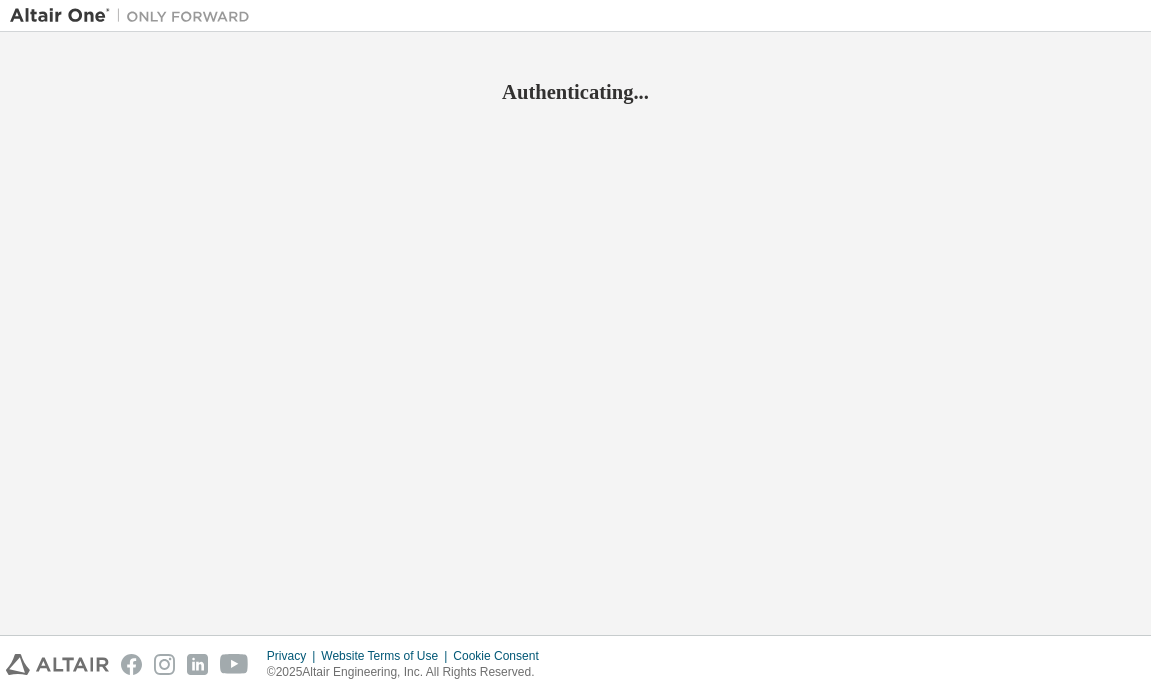 scroll, scrollTop: 0, scrollLeft: 0, axis: both 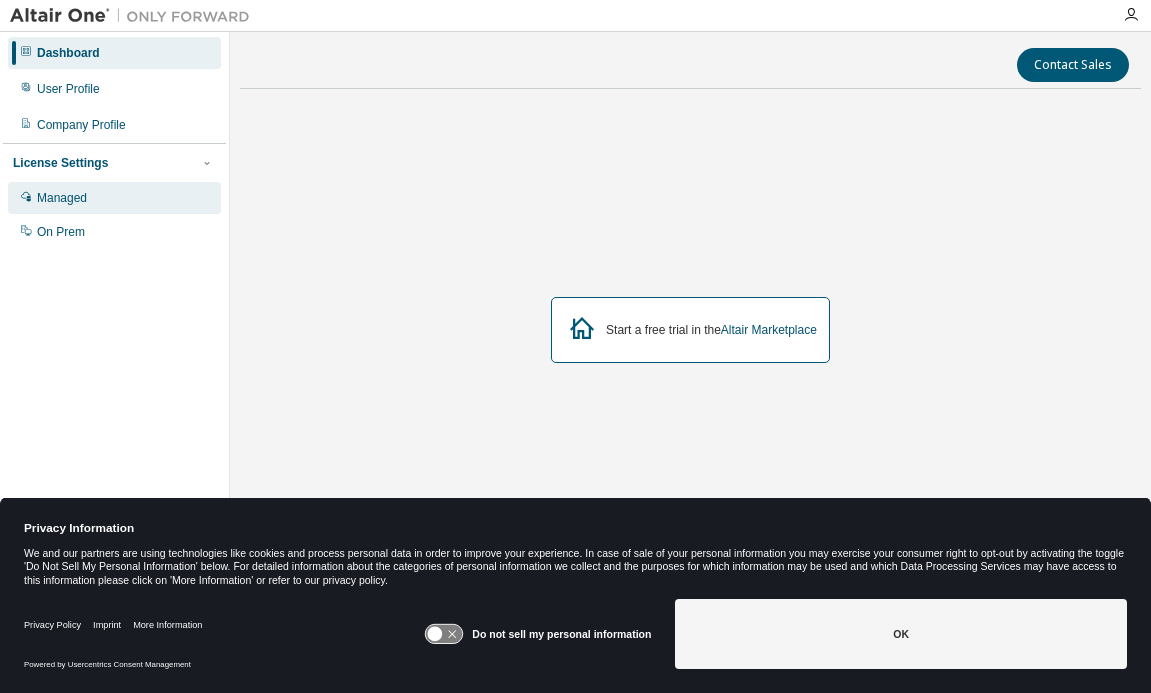 click on "Managed" at bounding box center [114, 198] 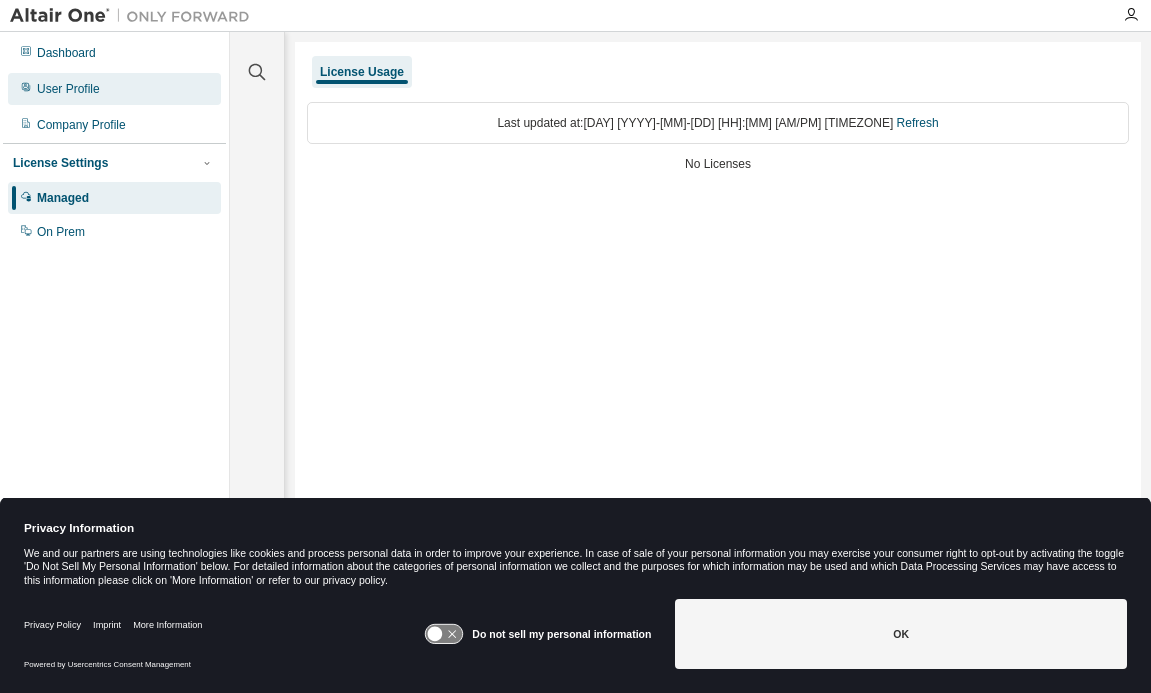click on "User Profile" at bounding box center (114, 89) 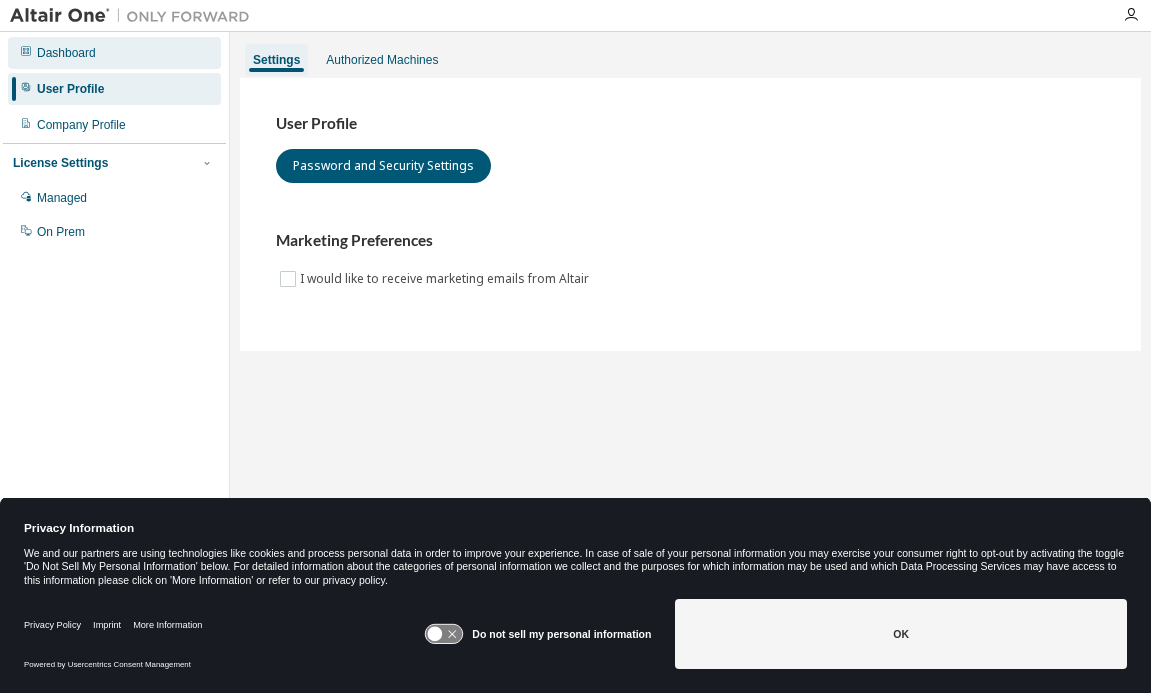 click on "Dashboard" at bounding box center (66, 53) 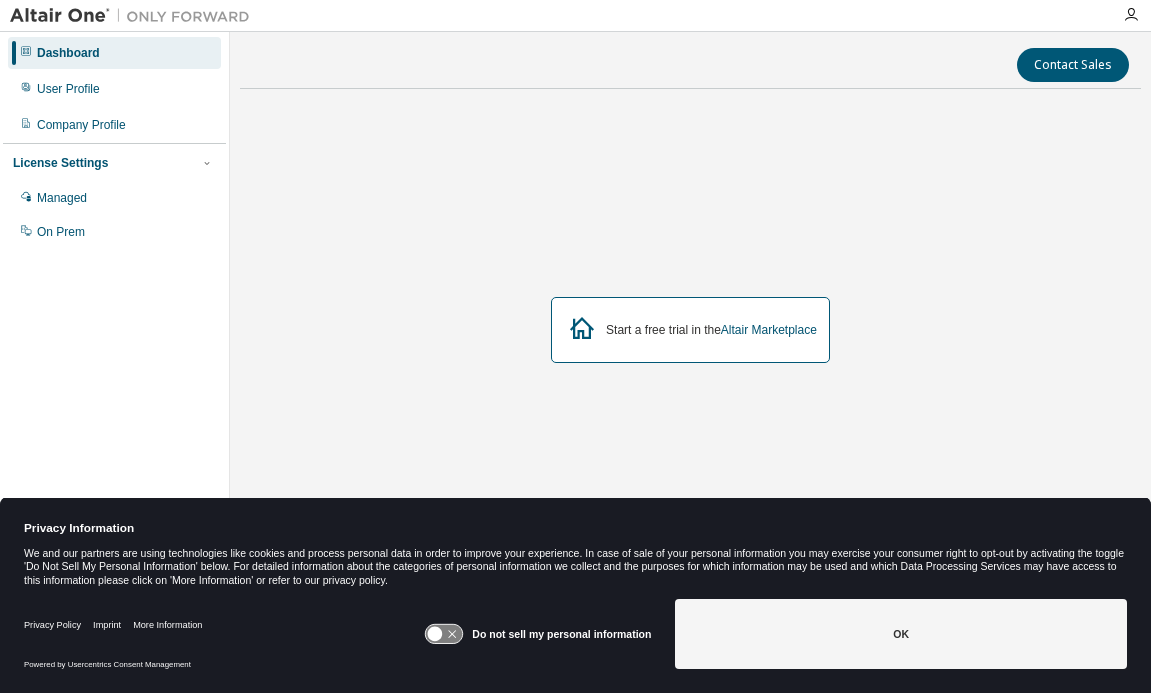click at bounding box center [135, 16] 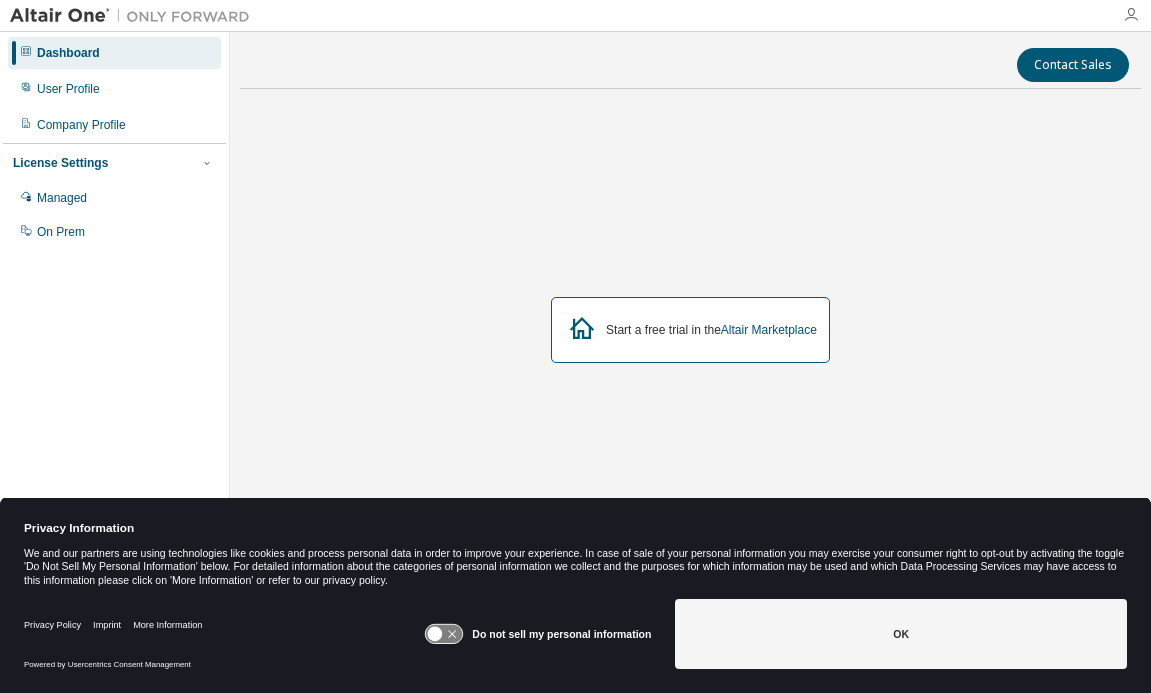 click at bounding box center (1131, 15) 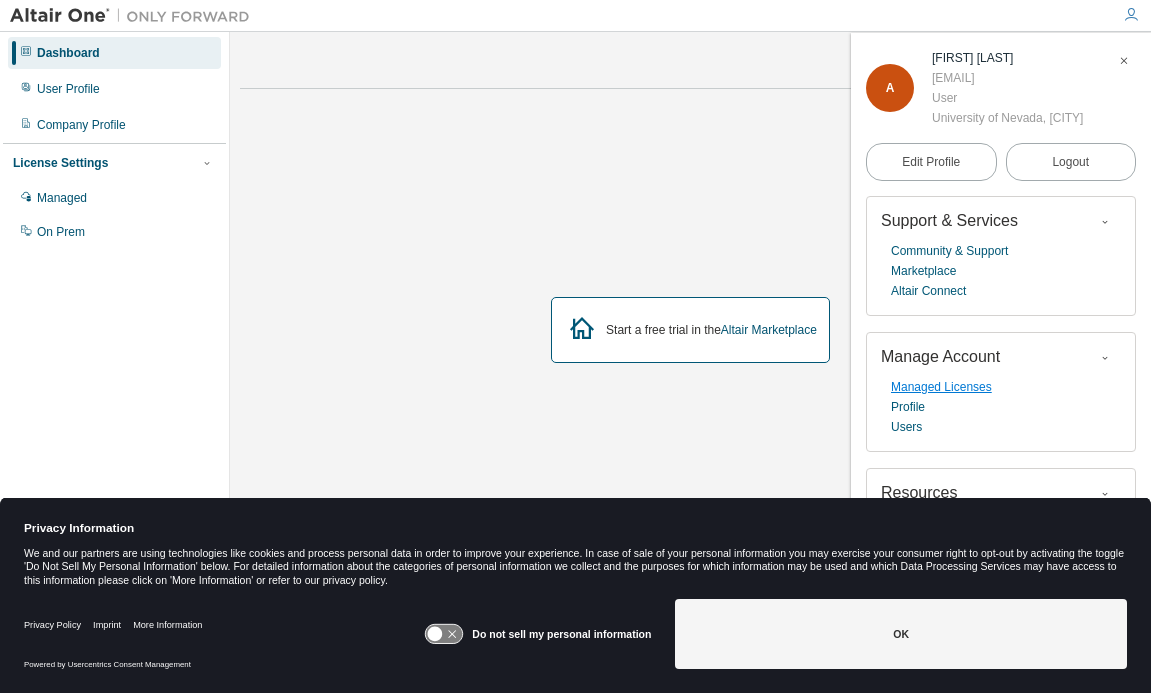 click on "Managed Licenses" at bounding box center (941, 387) 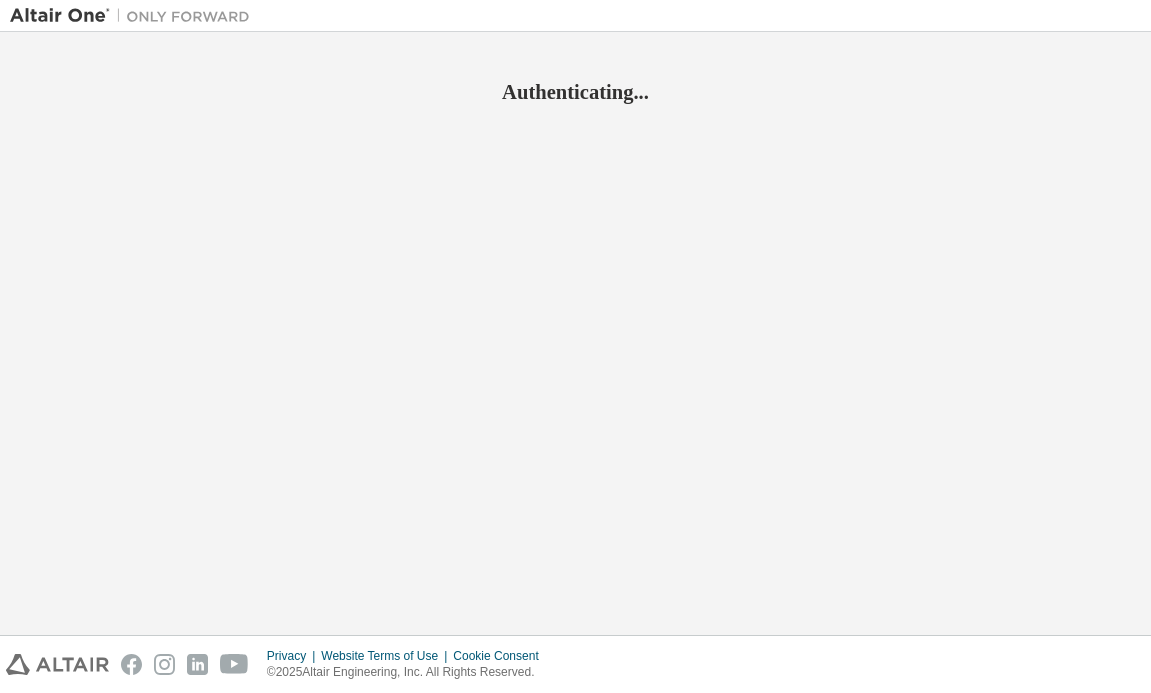 scroll, scrollTop: 0, scrollLeft: 0, axis: both 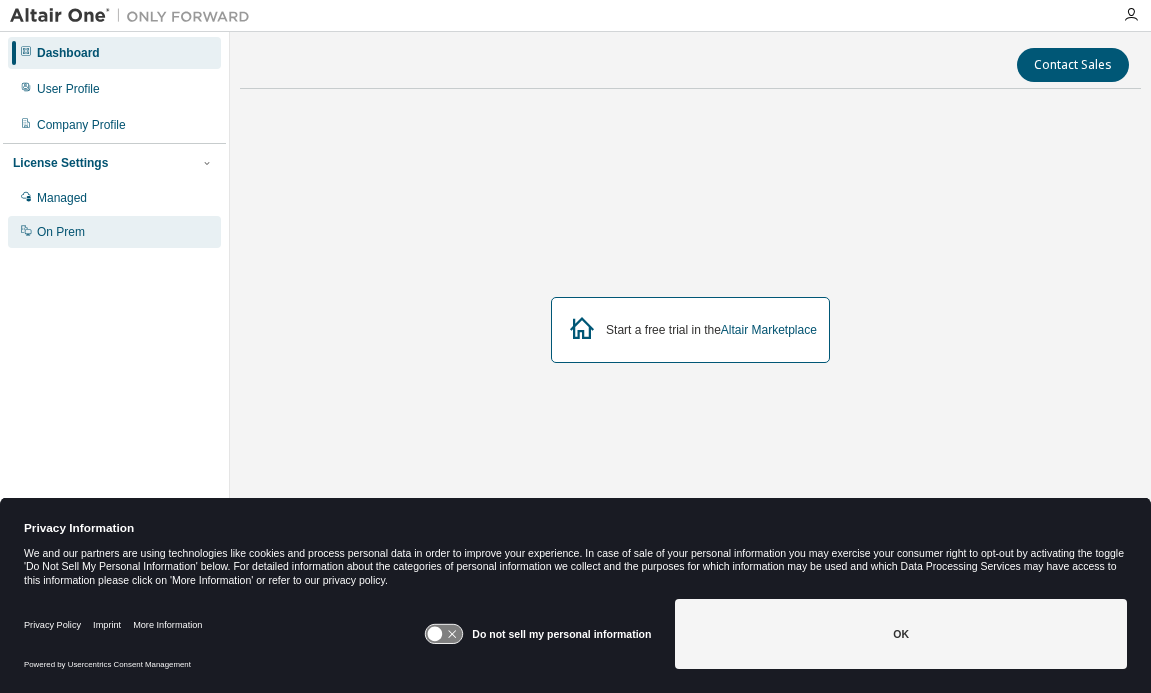 click on "On Prem" at bounding box center (114, 232) 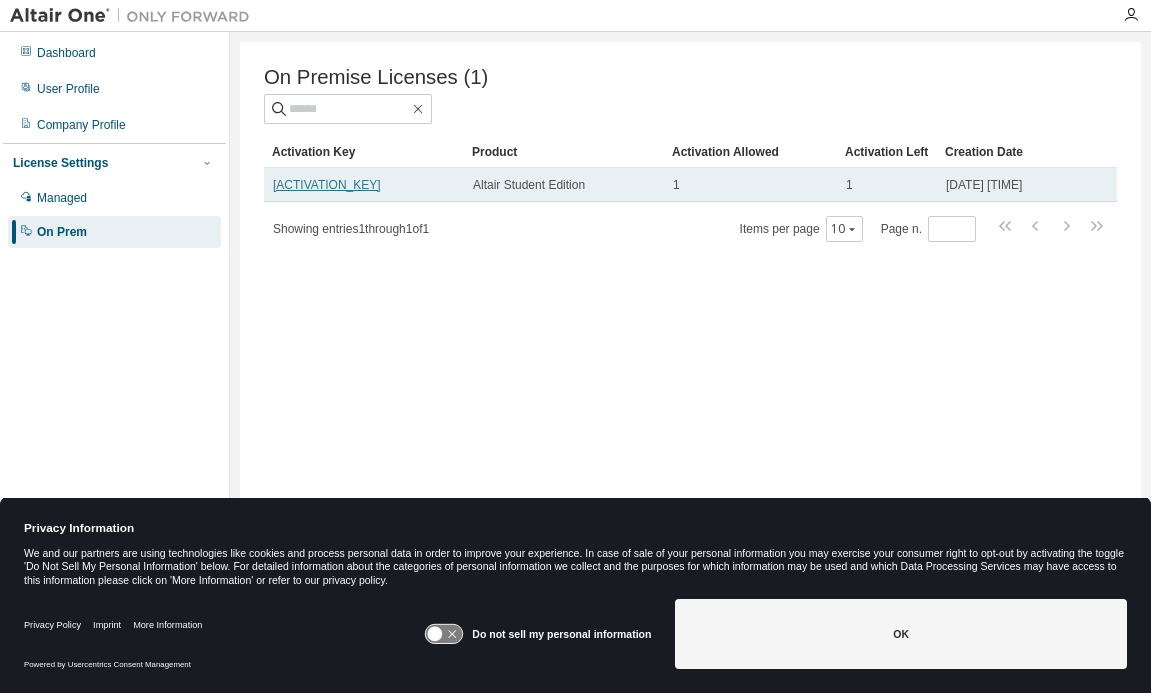 click on "[ACTIVATION_KEY]" at bounding box center (327, 185) 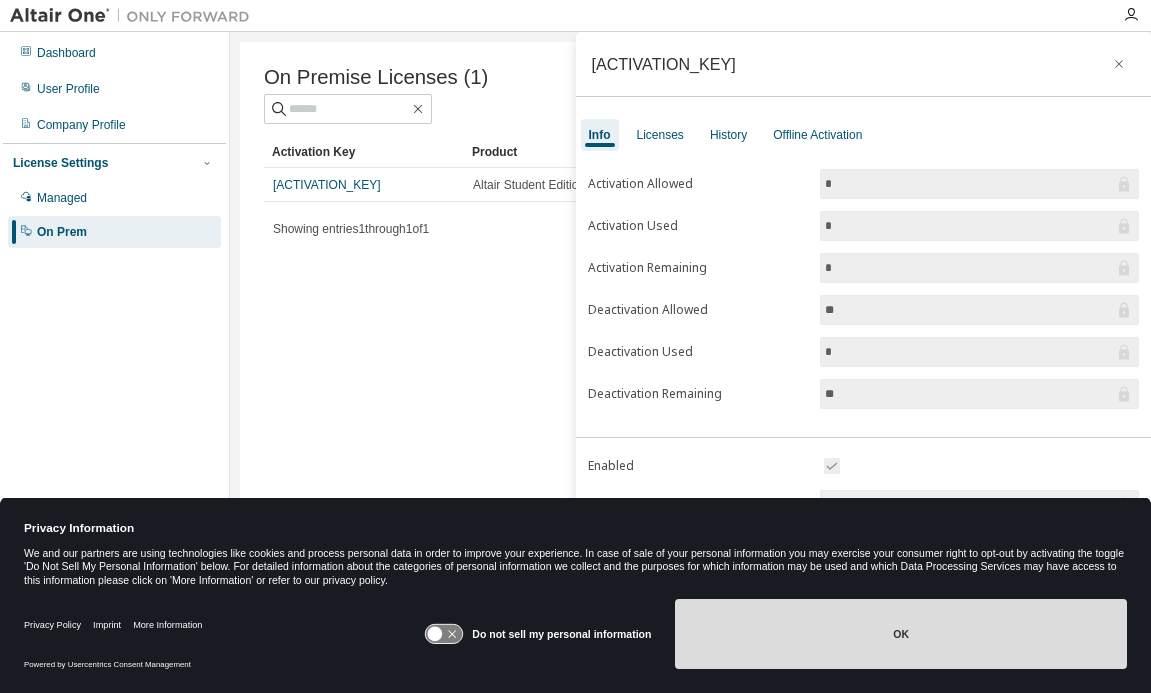click on "OK" at bounding box center [901, 634] 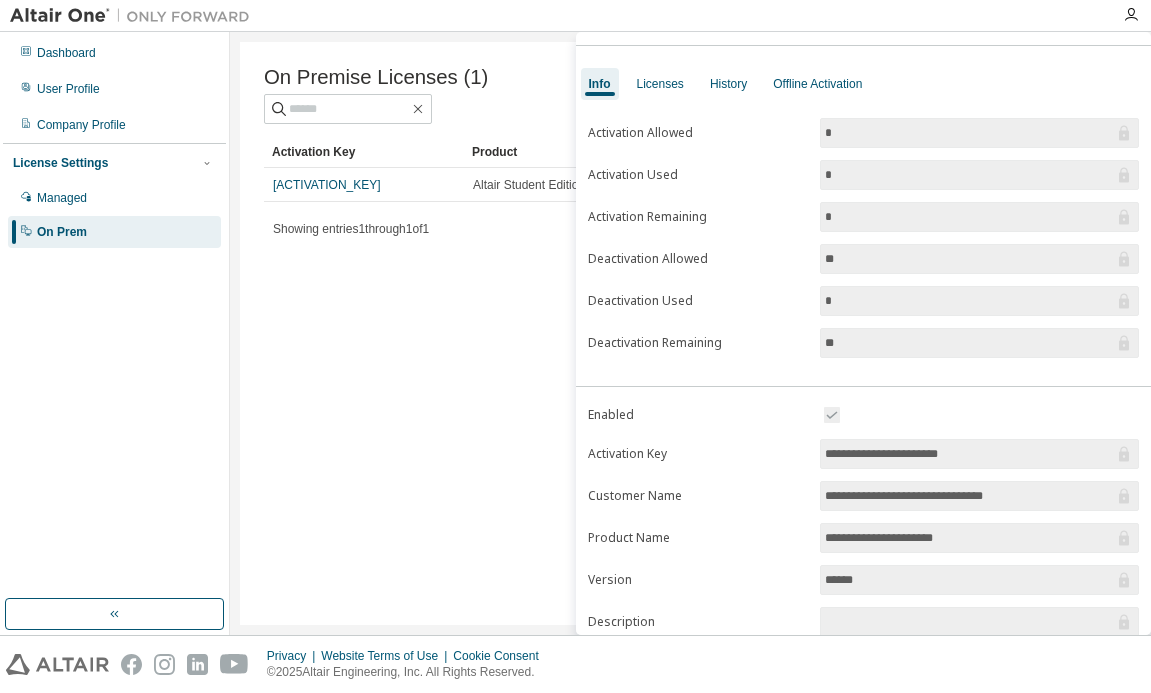 scroll, scrollTop: 0, scrollLeft: 0, axis: both 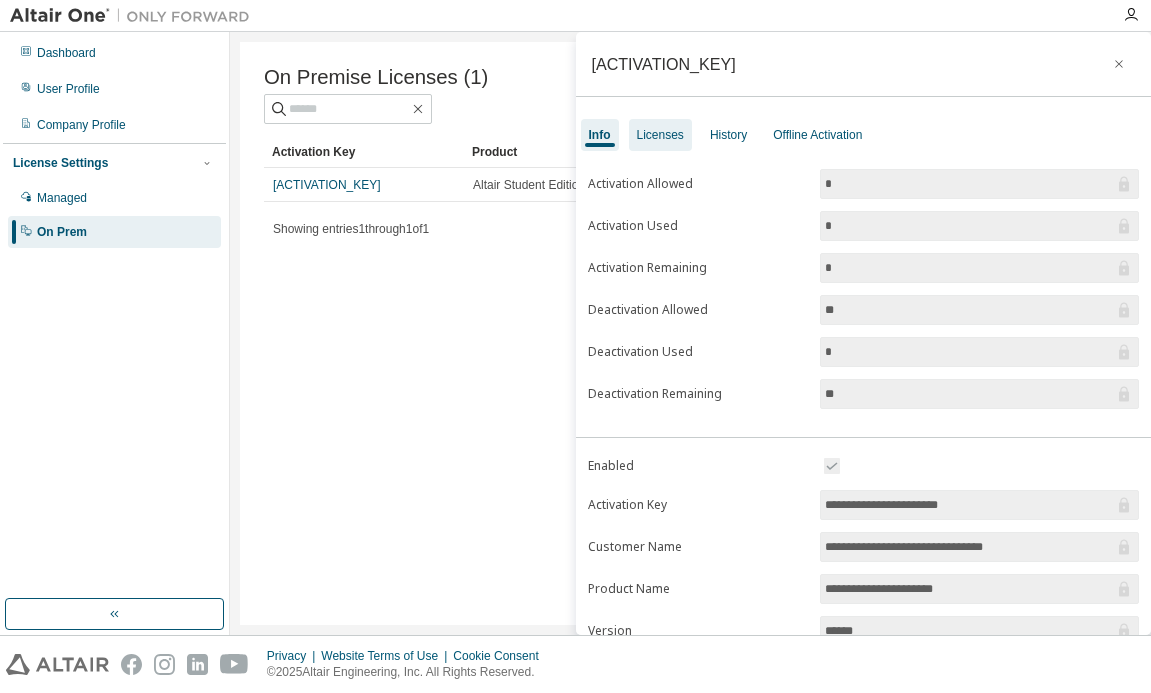 click on "Licenses" at bounding box center (660, 135) 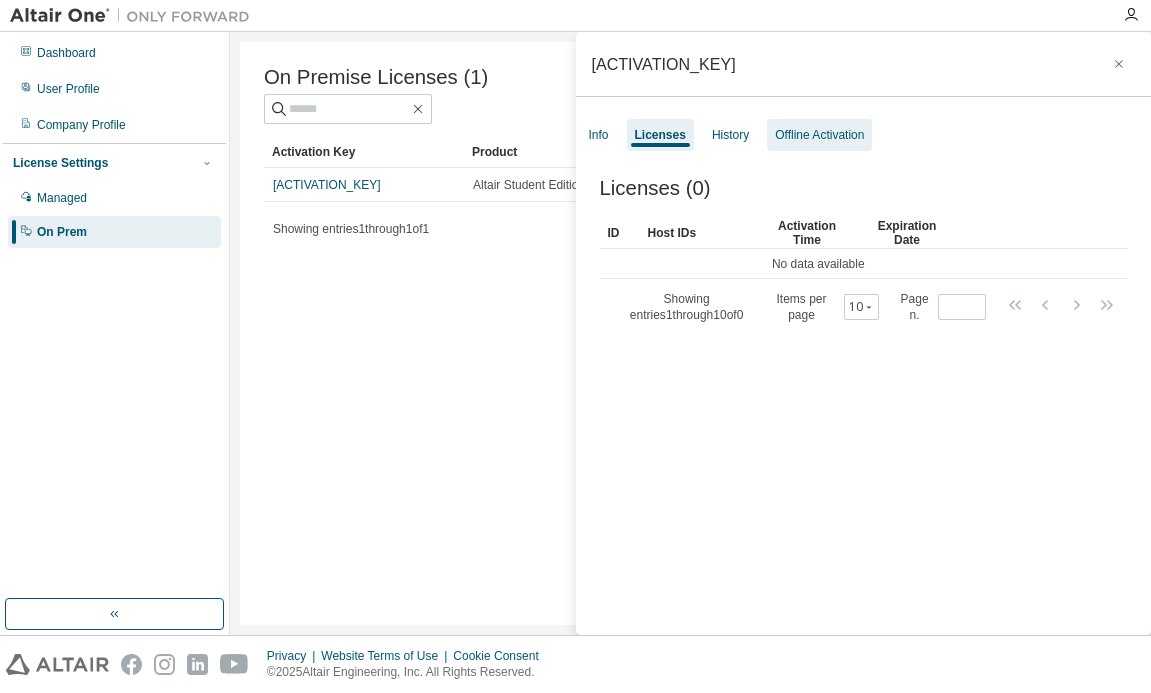 click on "Offline Activation" at bounding box center (819, 135) 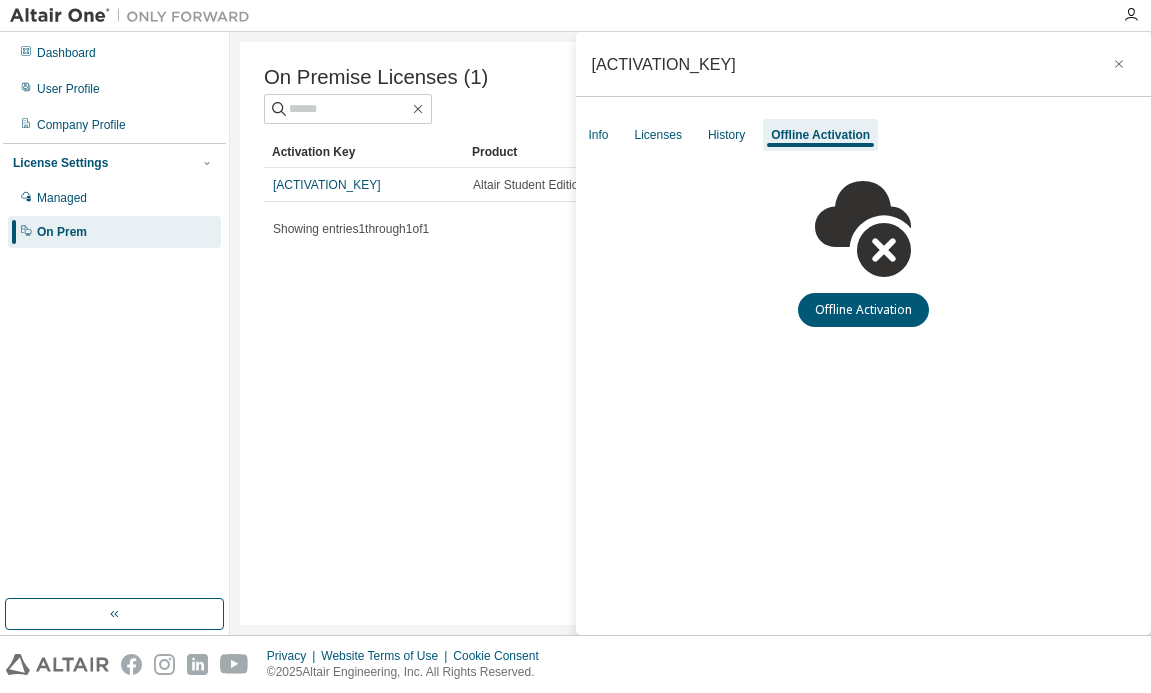 click on "Info Licenses History Offline Activation" at bounding box center [864, 135] 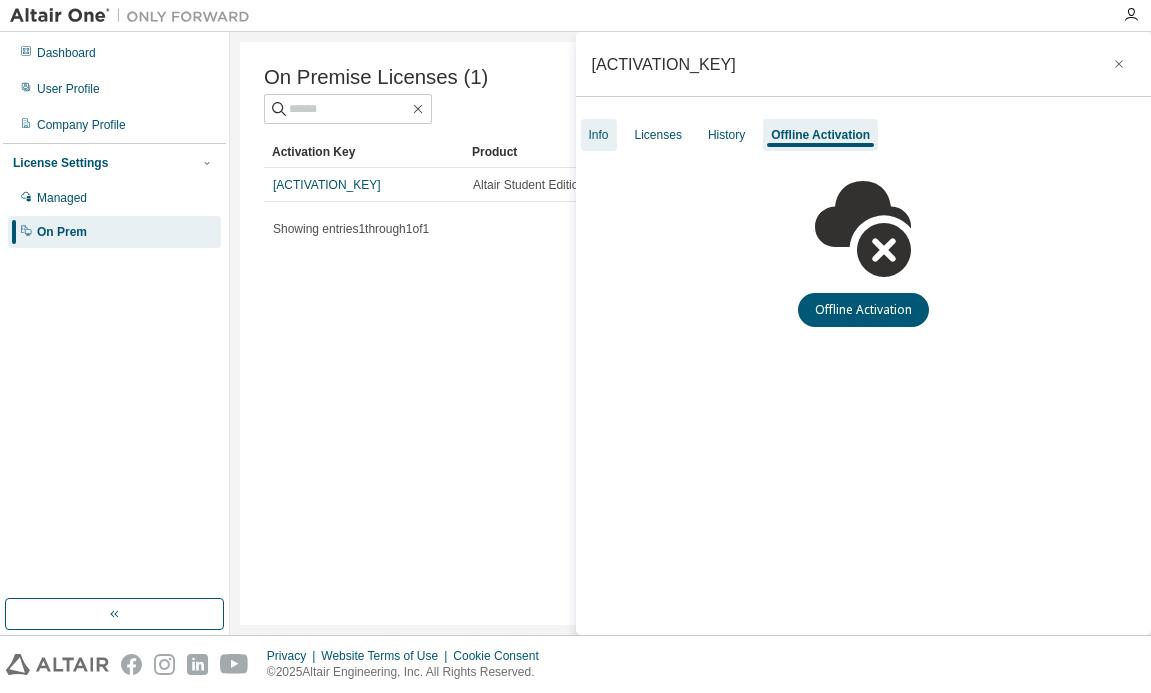 click on "Info" at bounding box center (599, 135) 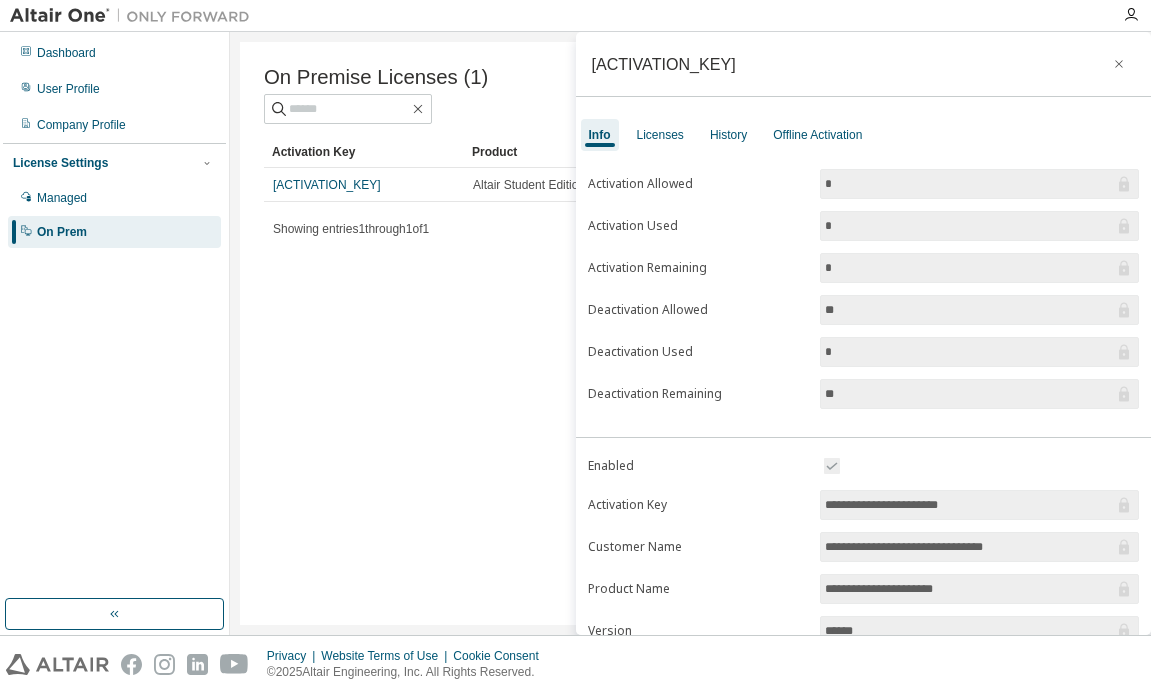scroll, scrollTop: 229, scrollLeft: 0, axis: vertical 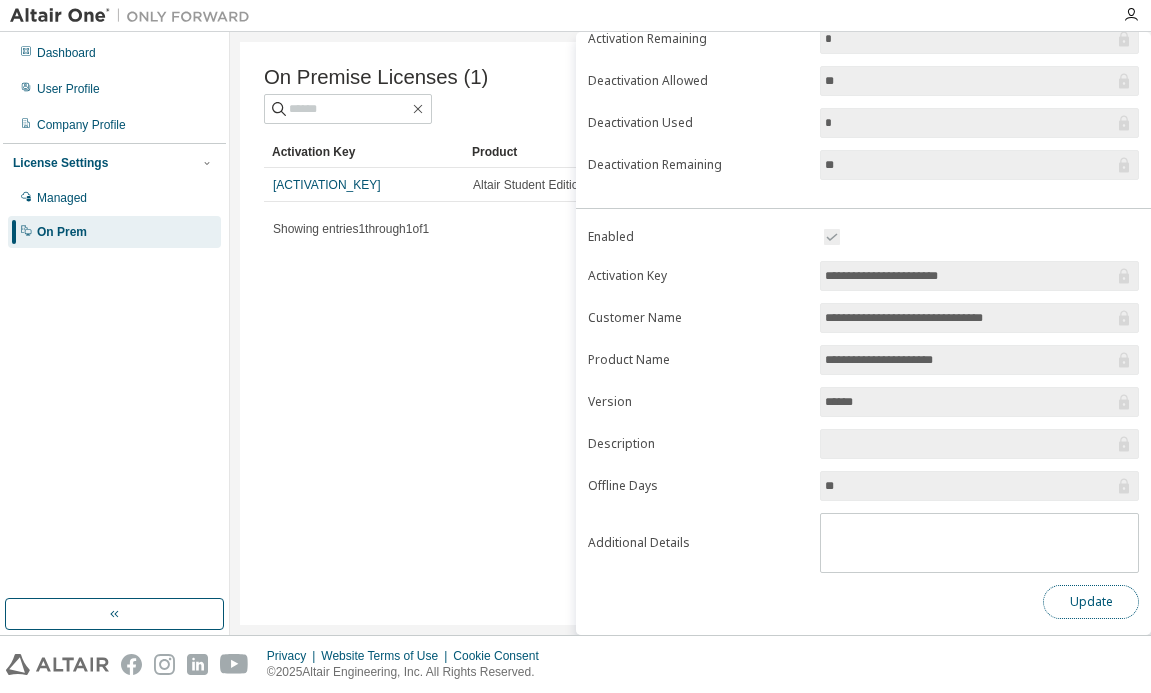click on "Update" at bounding box center [1091, 602] 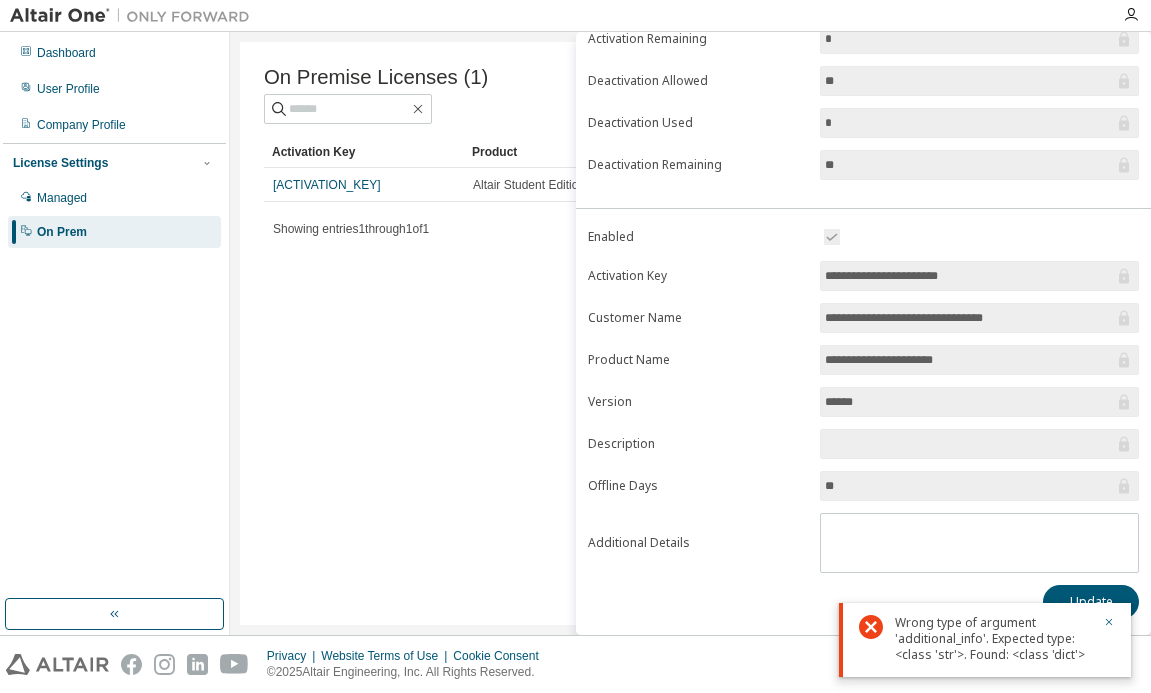 scroll, scrollTop: 0, scrollLeft: 0, axis: both 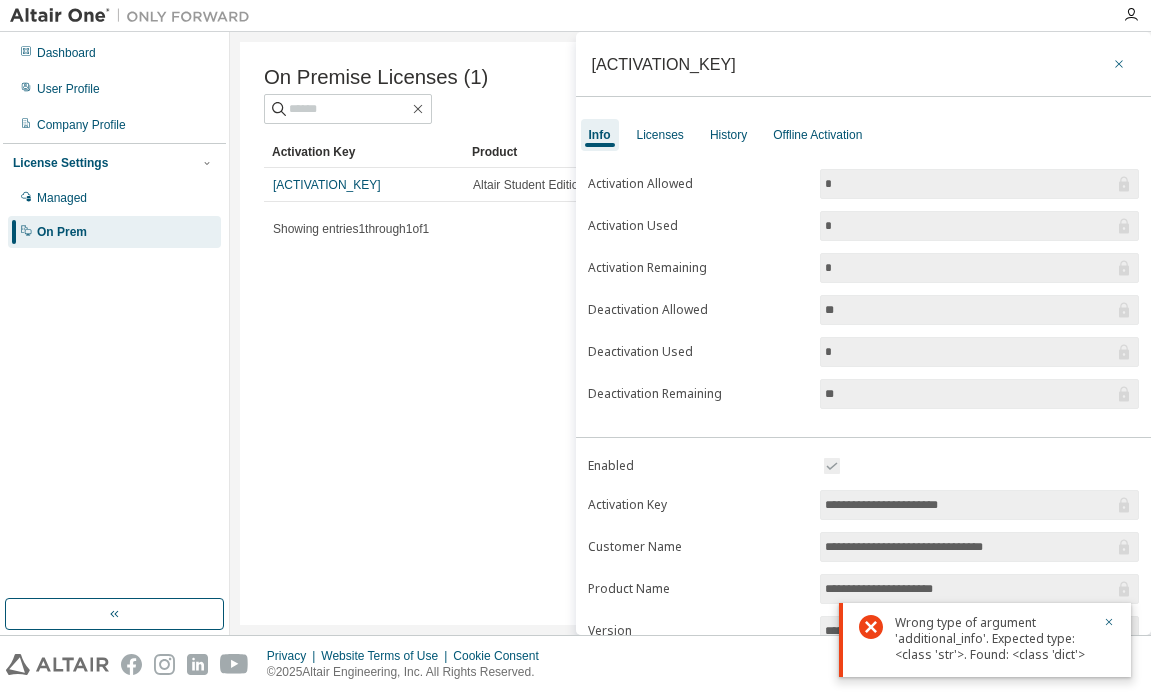 click 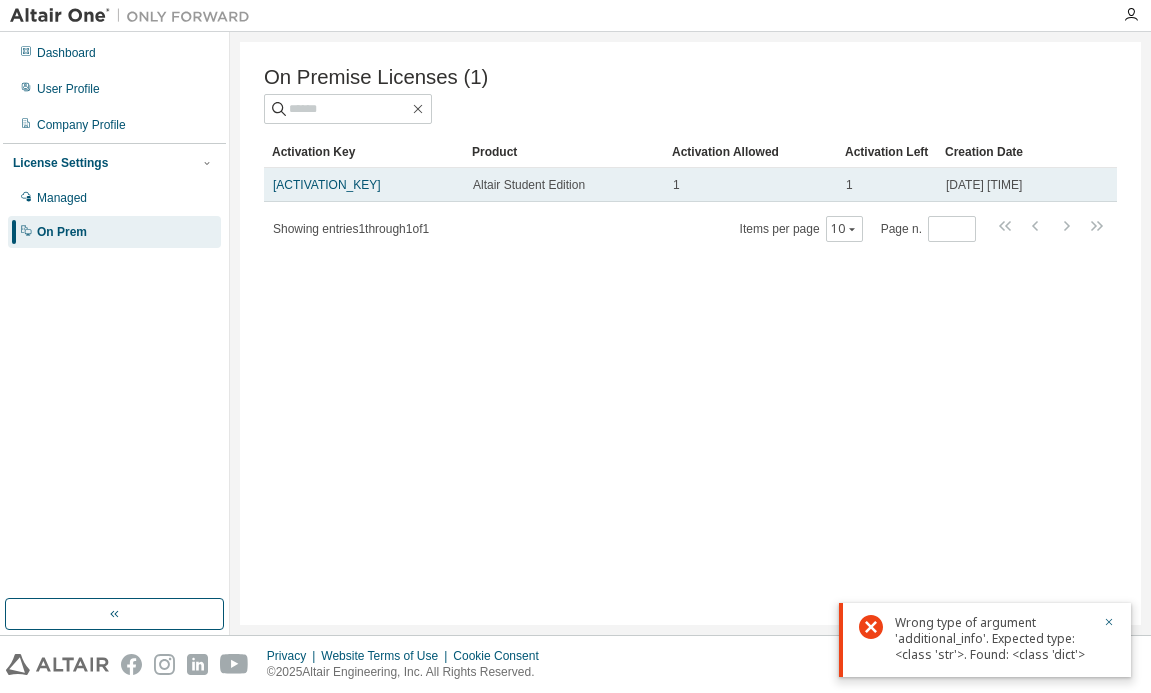click on "Altair Student Edition" at bounding box center [564, 185] 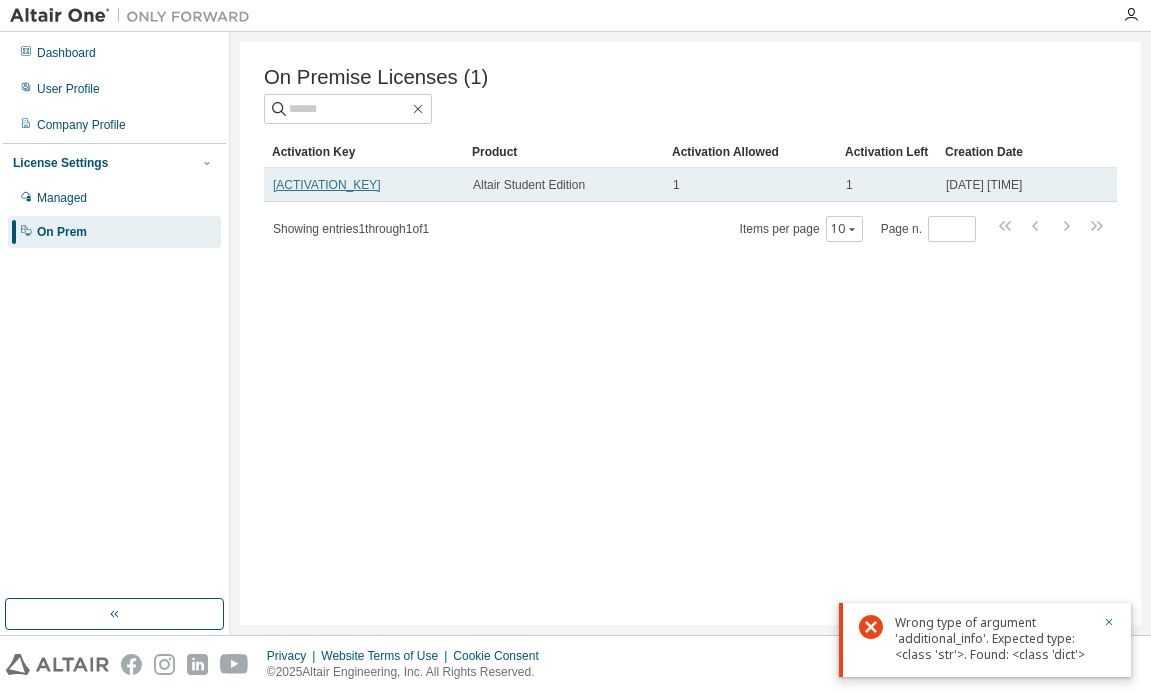 click on "[ACTIVATION_KEY]" at bounding box center [327, 185] 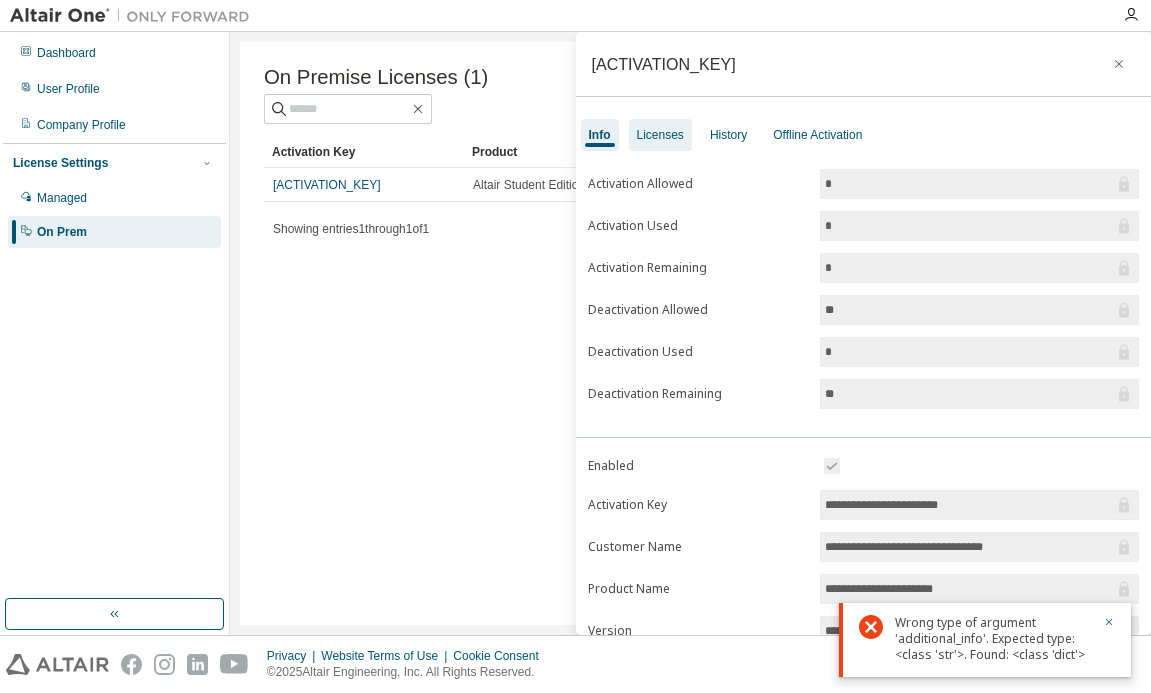 click on "Licenses" at bounding box center [660, 135] 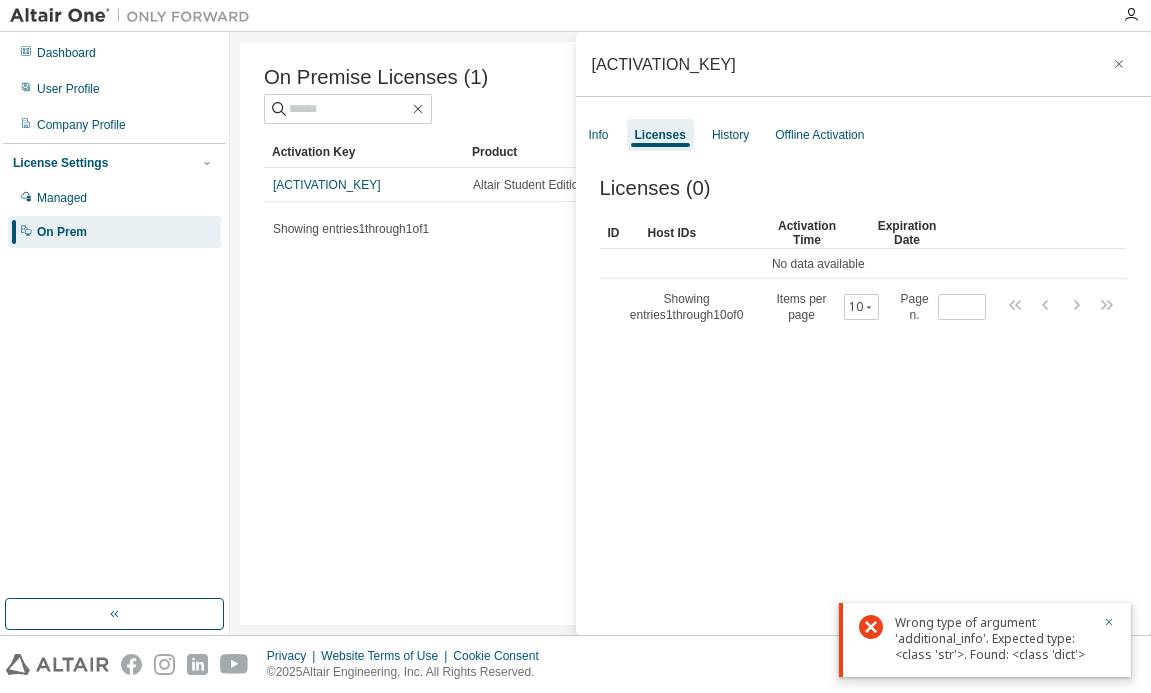 click on "On Premise Licenses (1) Clear Load Save Save As Field Operator Value Select filter Select operand Add criteria Search Activation Key Product Activation Allowed Activation Left Creation Date [ACTIVATION_KEY] Altair Student Edition 1 1 [DATE] [TIME] Showing entries  1  through  1  of  1 Items per page 10 Page n. *" at bounding box center (690, 333) 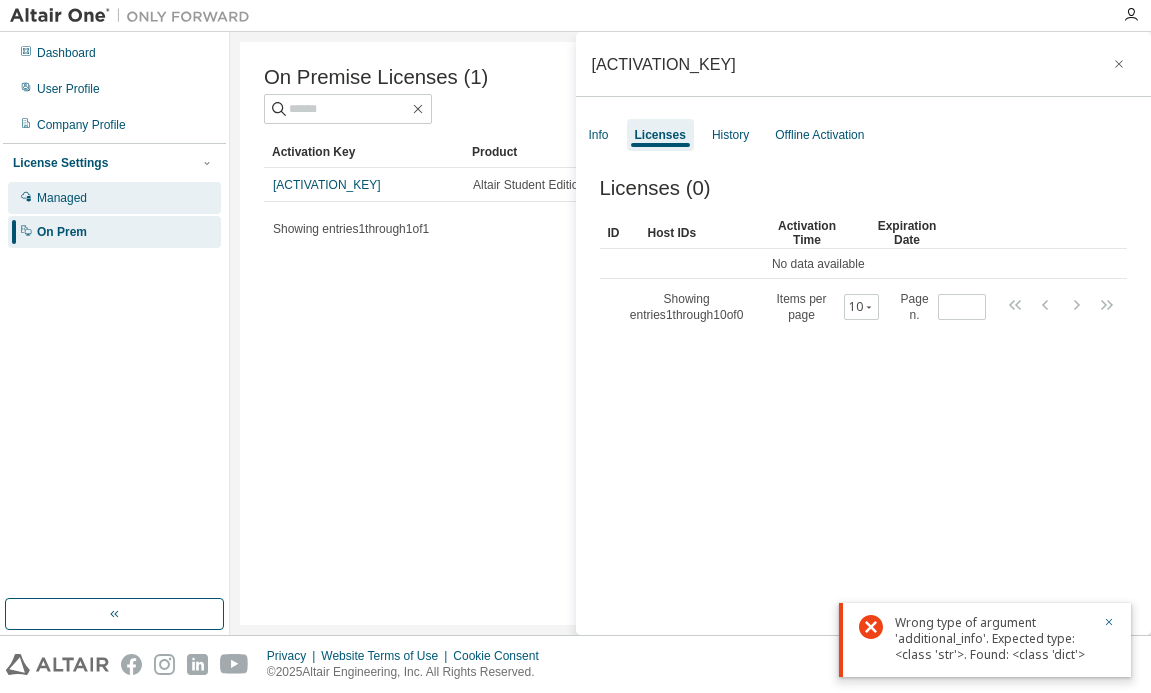 click on "Managed" at bounding box center (114, 198) 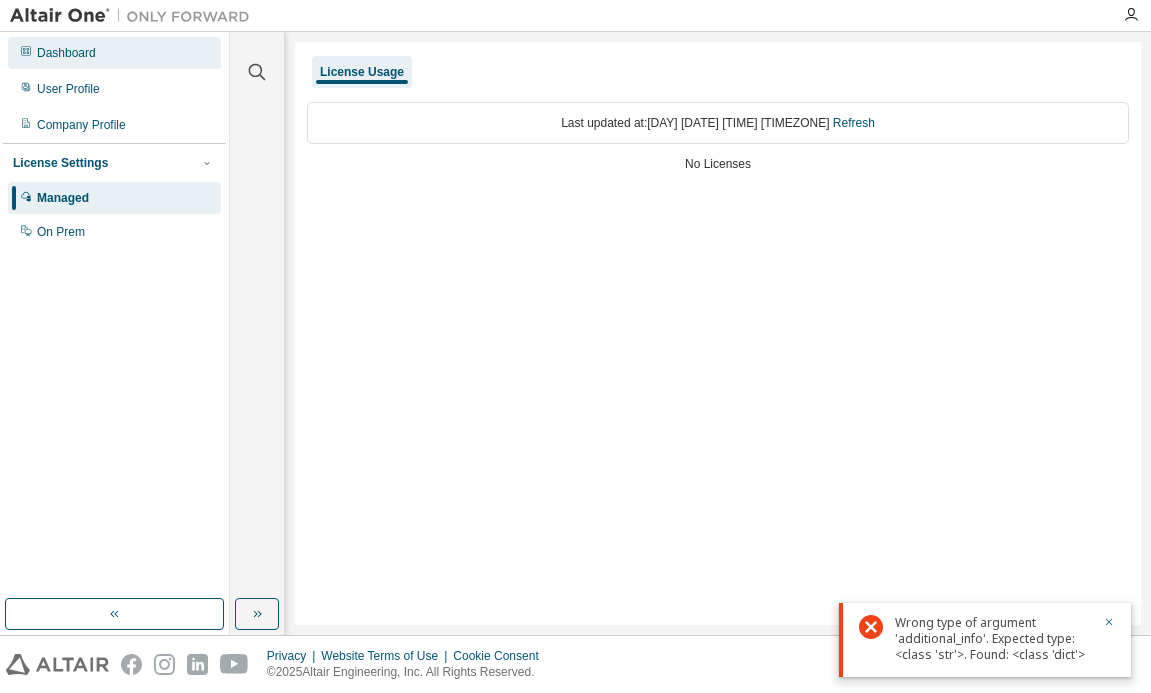 click on "Dashboard" at bounding box center (66, 53) 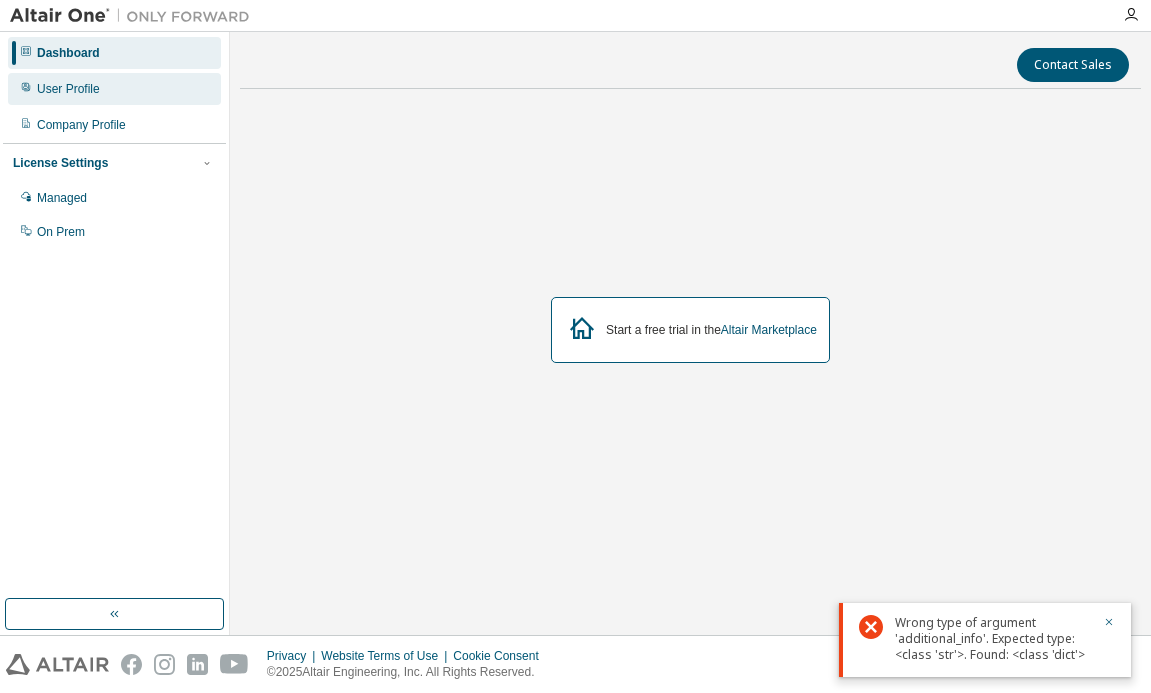 click on "User Profile" at bounding box center (114, 89) 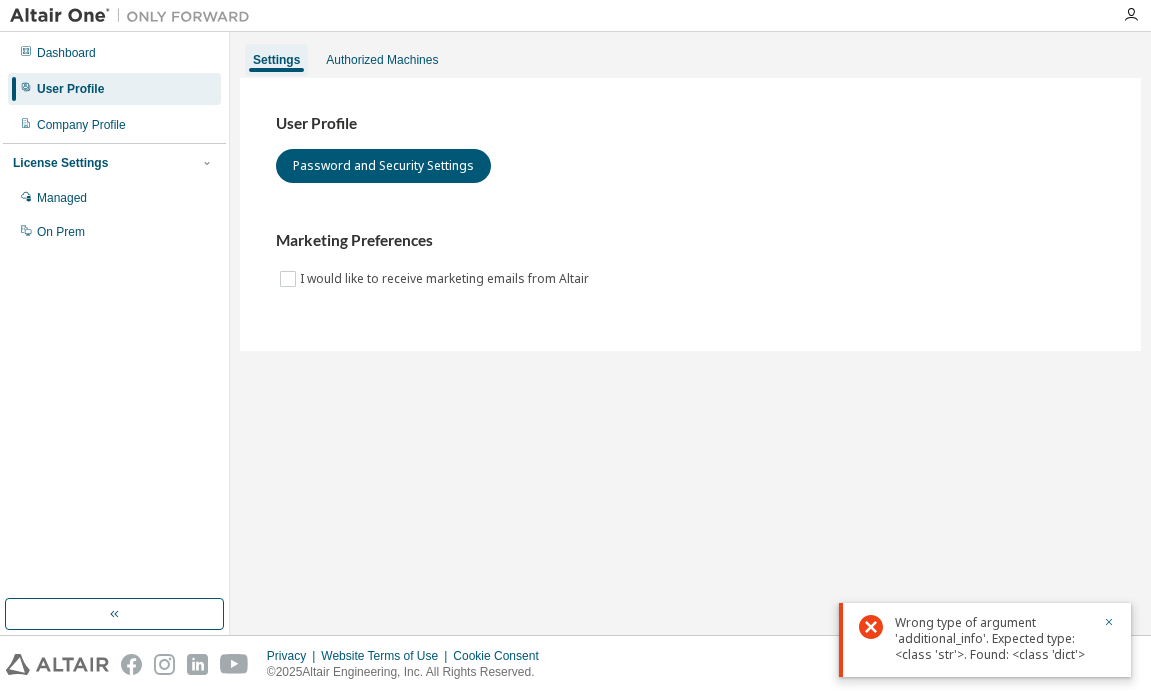 click at bounding box center (135, 16) 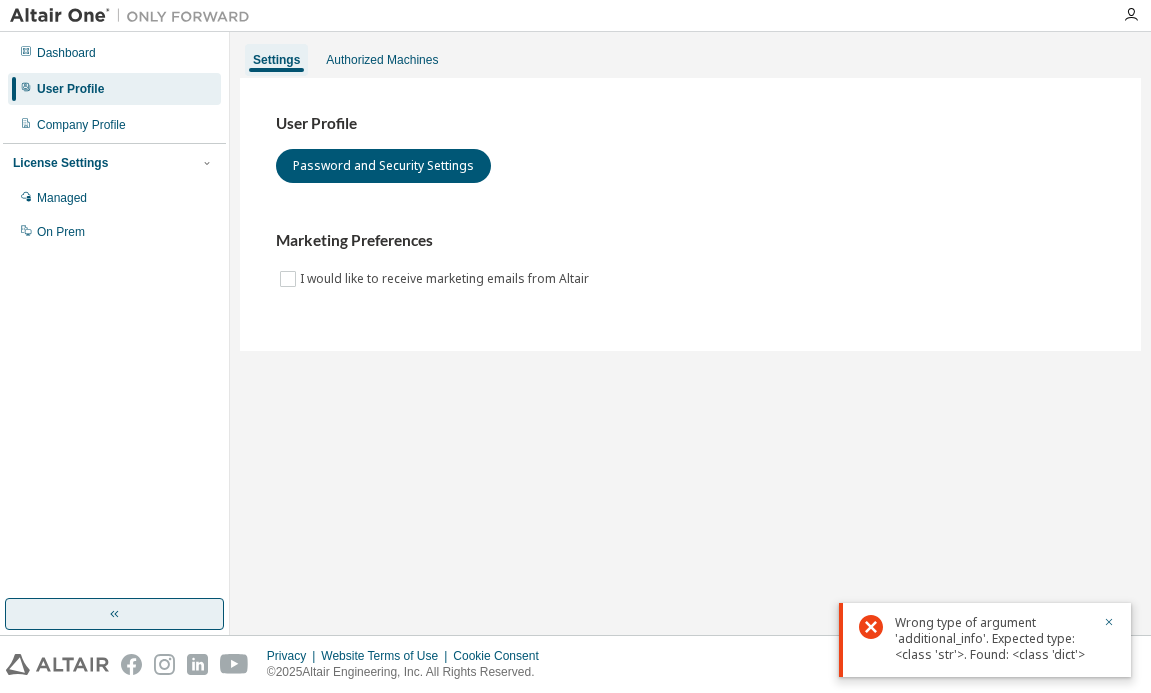click at bounding box center (114, 614) 